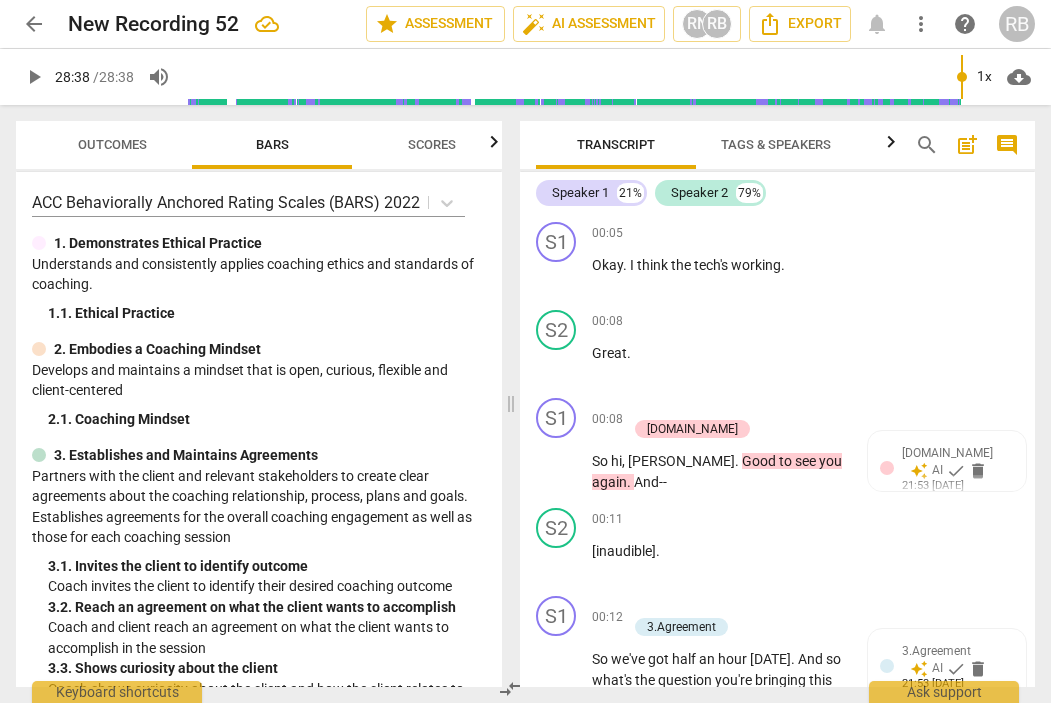 scroll, scrollTop: 0, scrollLeft: 0, axis: both 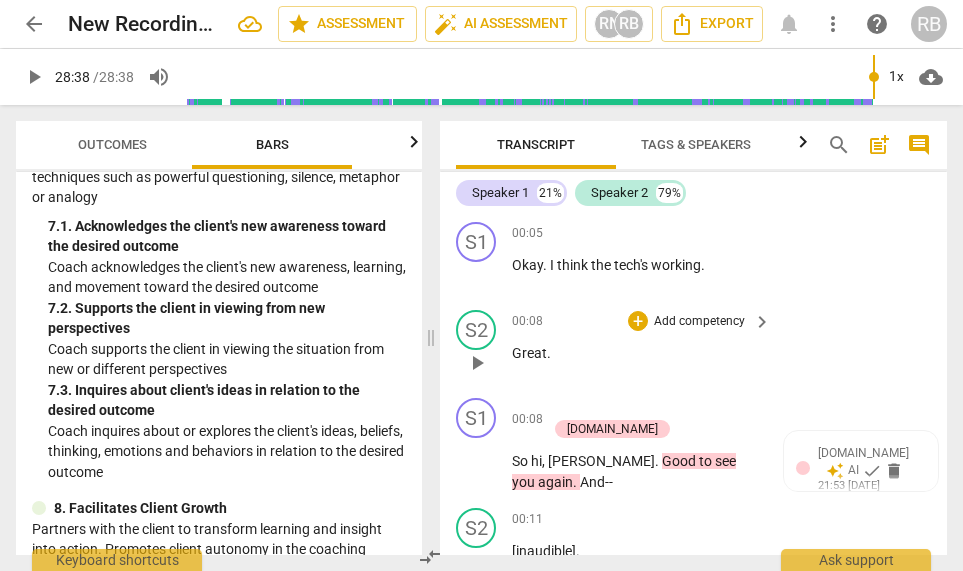 drag, startPoint x: 512, startPoint y: 335, endPoint x: 548, endPoint y: 338, distance: 36.124783 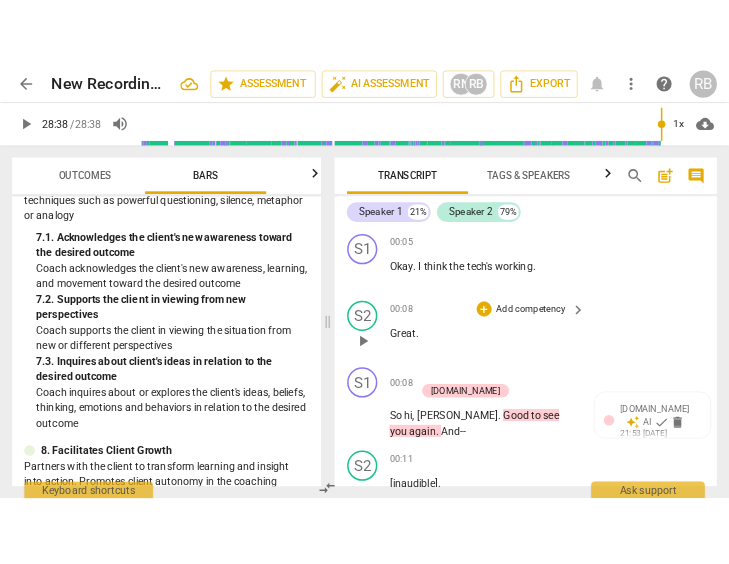 scroll, scrollTop: 1522, scrollLeft: 0, axis: vertical 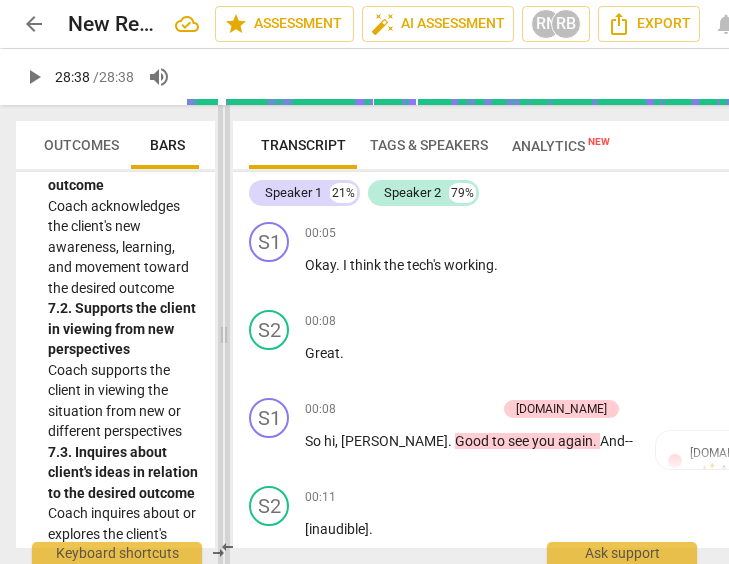 drag, startPoint x: 436, startPoint y: 333, endPoint x: 227, endPoint y: 352, distance: 209.86186 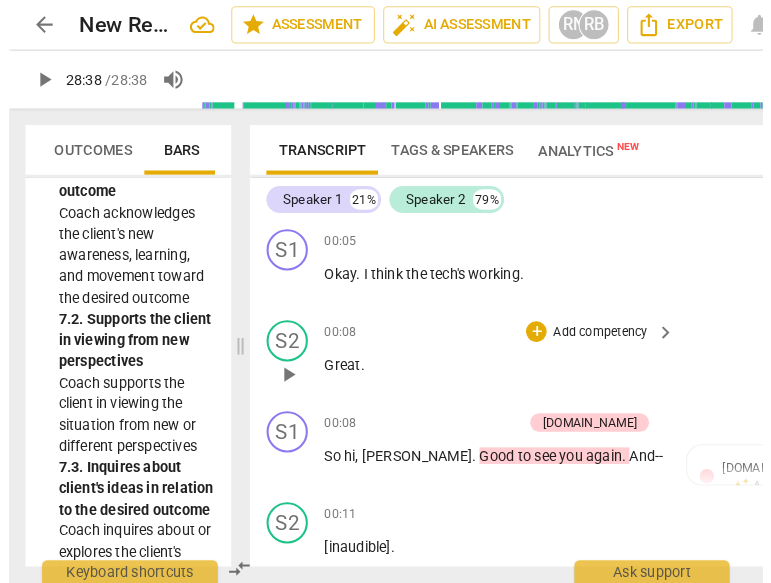 scroll, scrollTop: 0, scrollLeft: 1, axis: horizontal 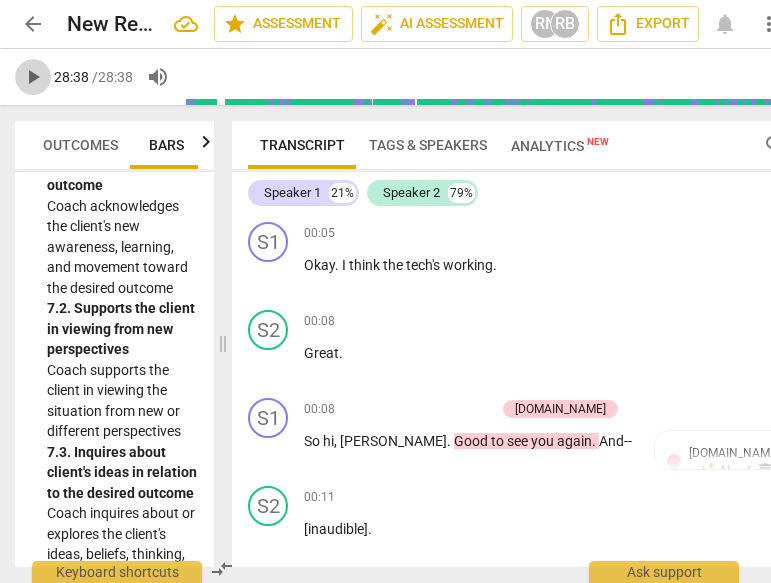 click on "play_arrow" at bounding box center [33, 77] 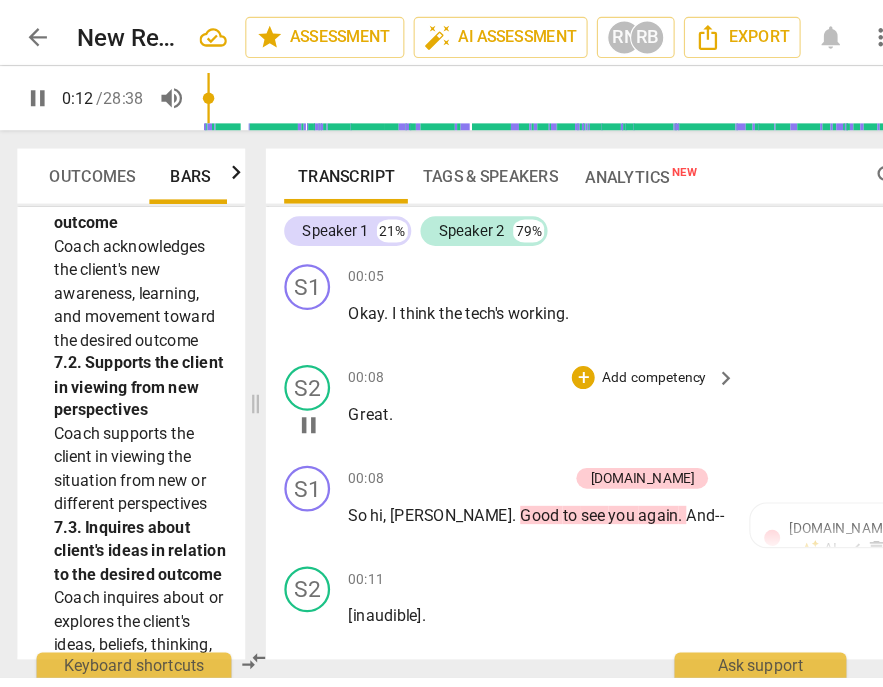scroll, scrollTop: 395, scrollLeft: 0, axis: vertical 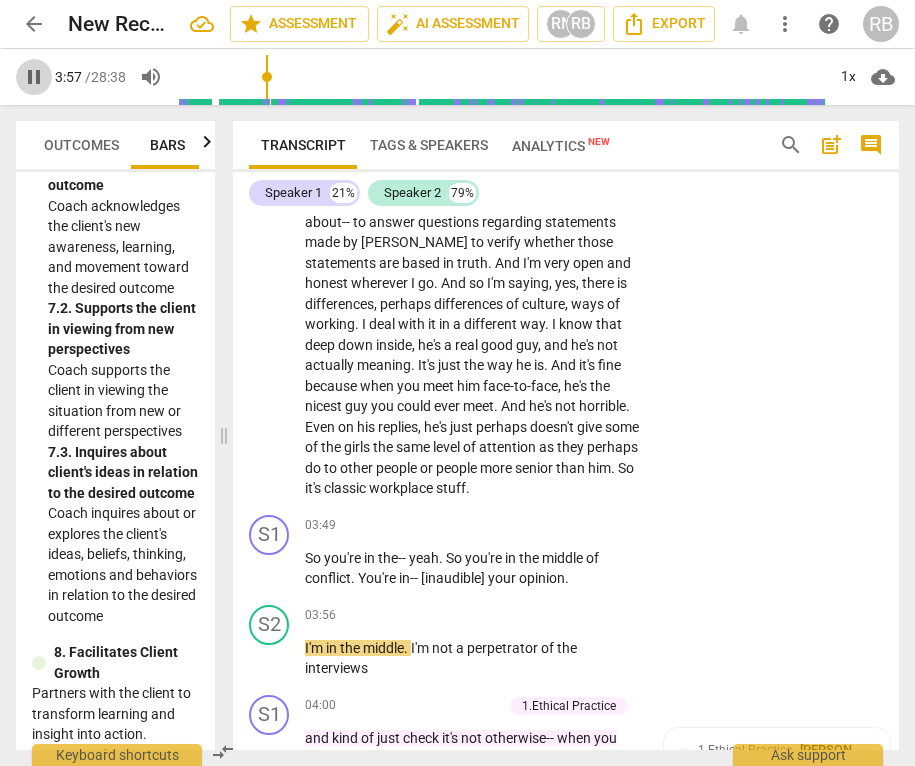 click on "pause" at bounding box center [34, 77] 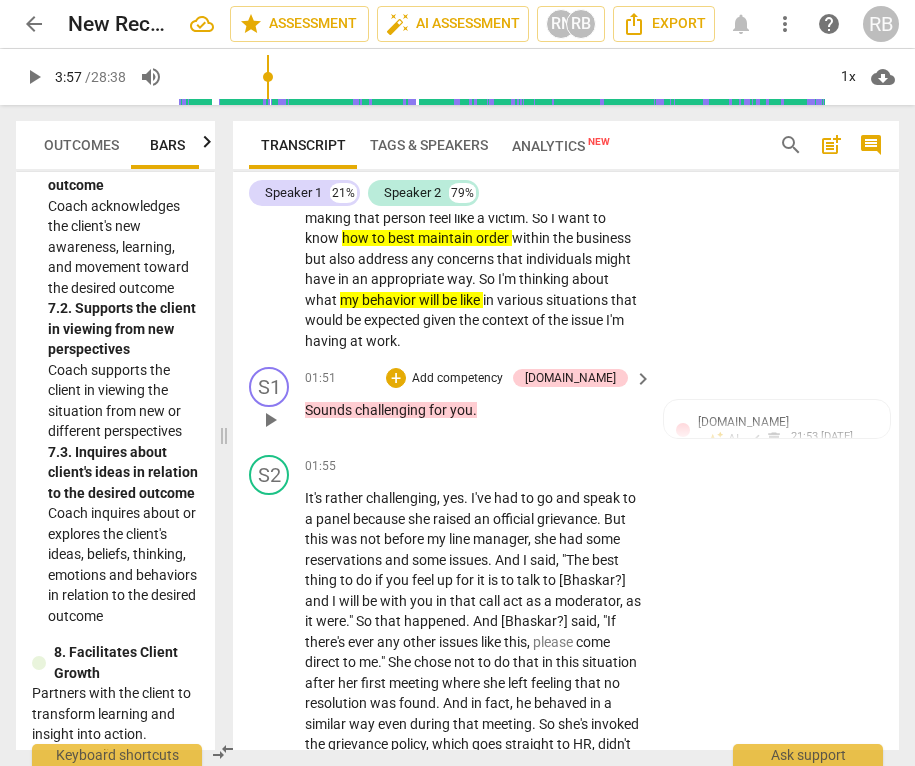 scroll, scrollTop: 767, scrollLeft: 0, axis: vertical 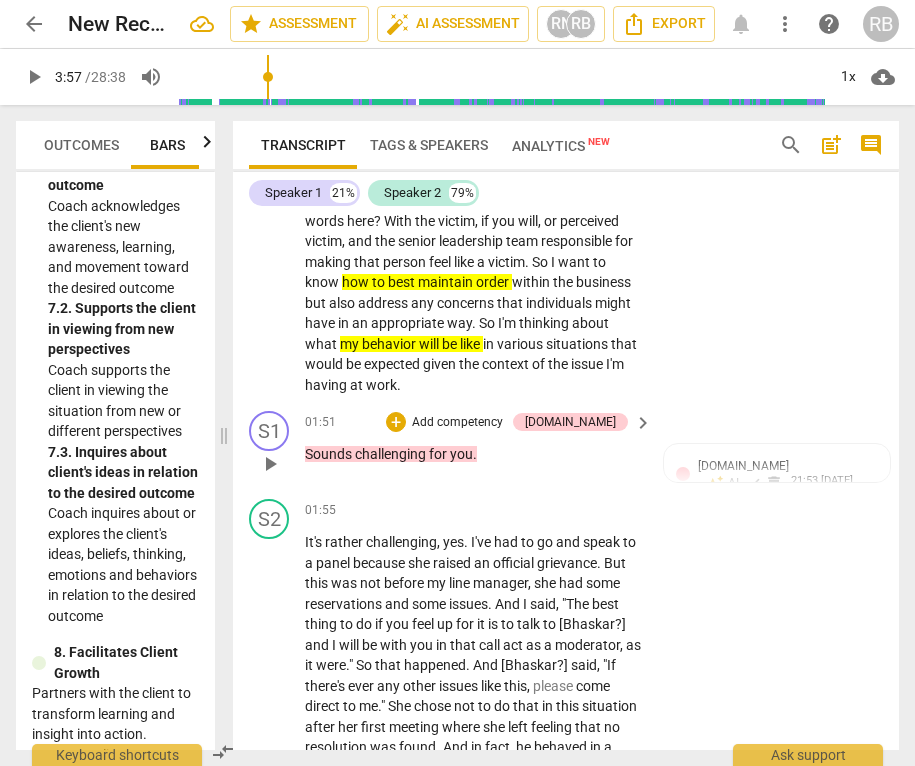 click on "play_arrow" at bounding box center (270, 464) 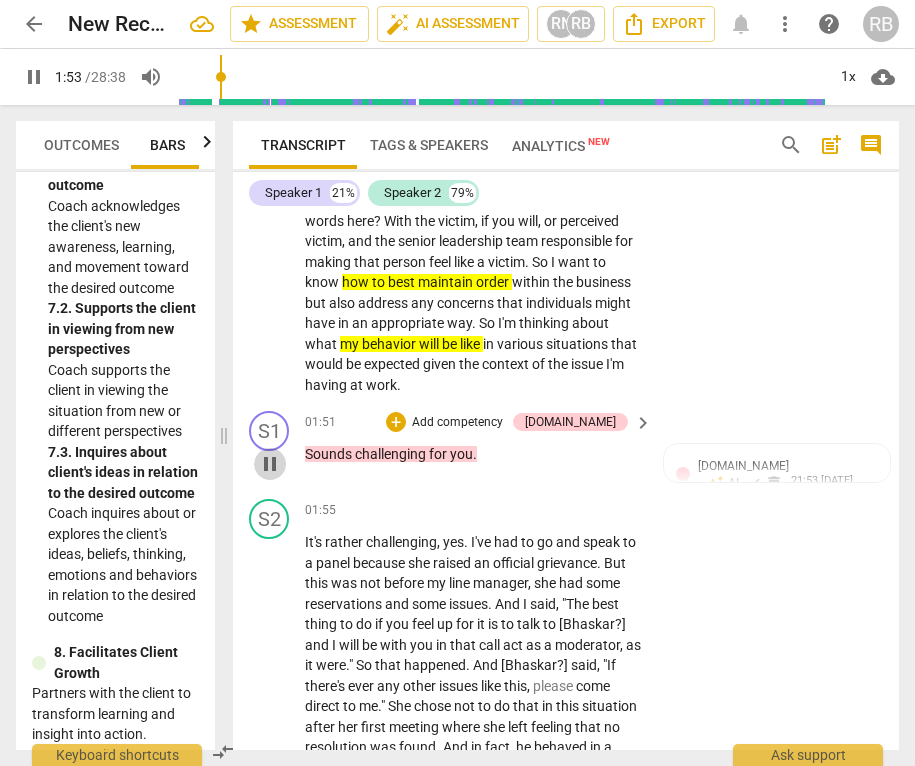 click on "pause" at bounding box center [270, 464] 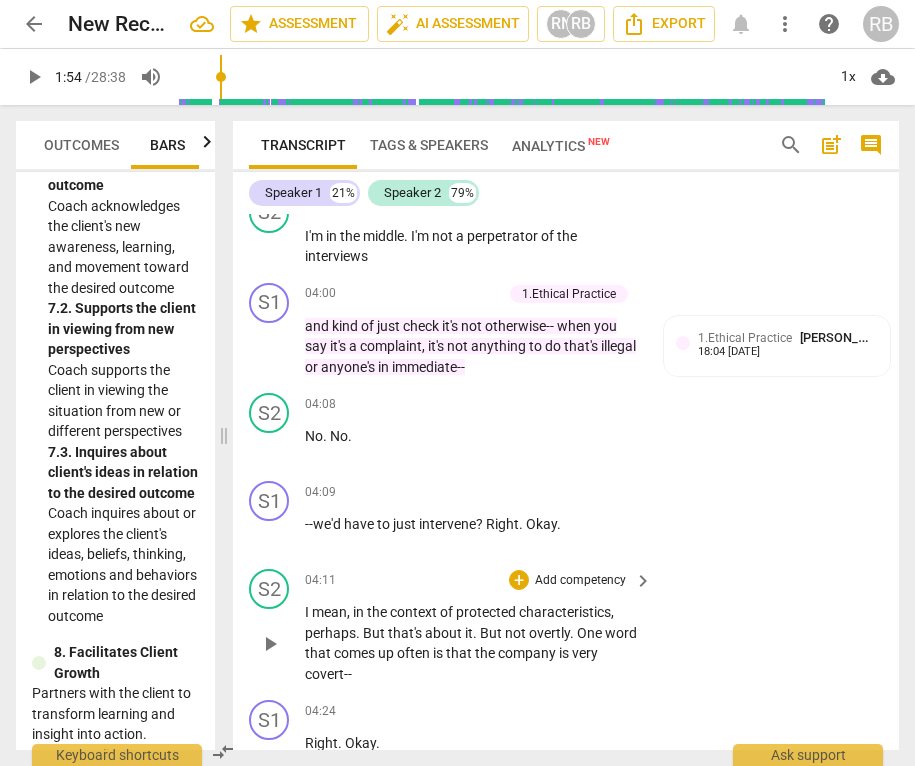 scroll, scrollTop: 1801, scrollLeft: 0, axis: vertical 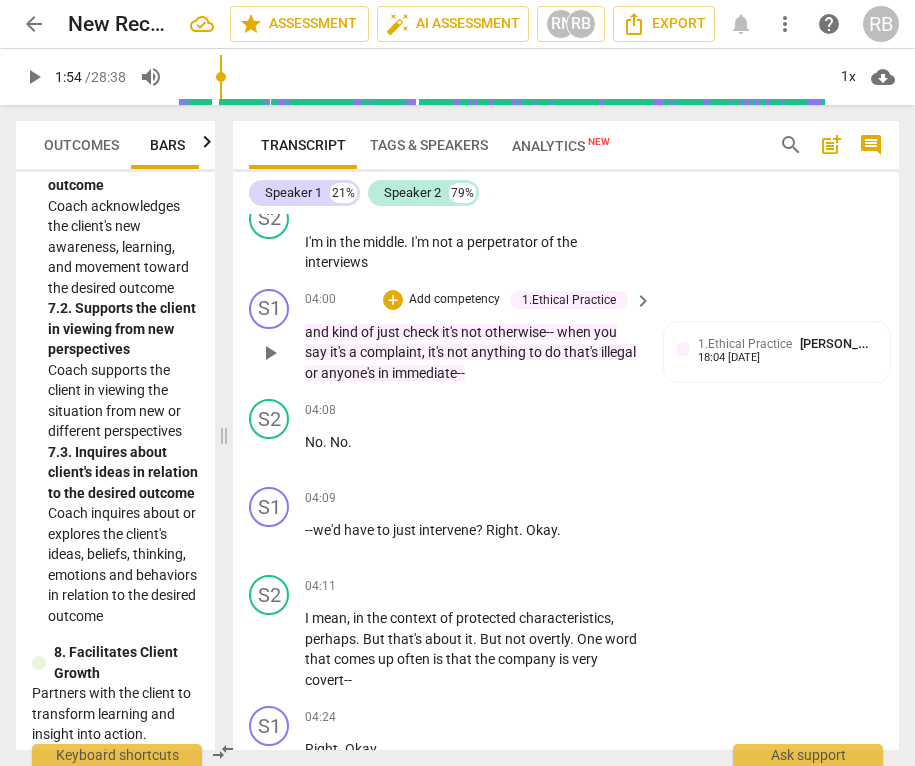 click on "play_arrow" at bounding box center [270, 353] 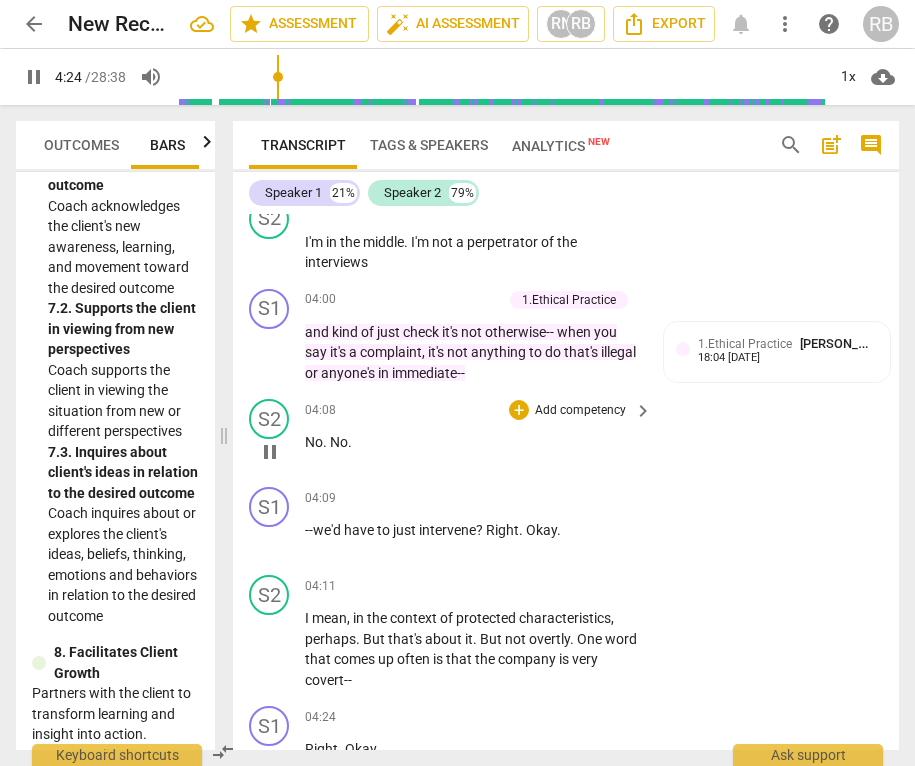 scroll, scrollTop: 2349, scrollLeft: 0, axis: vertical 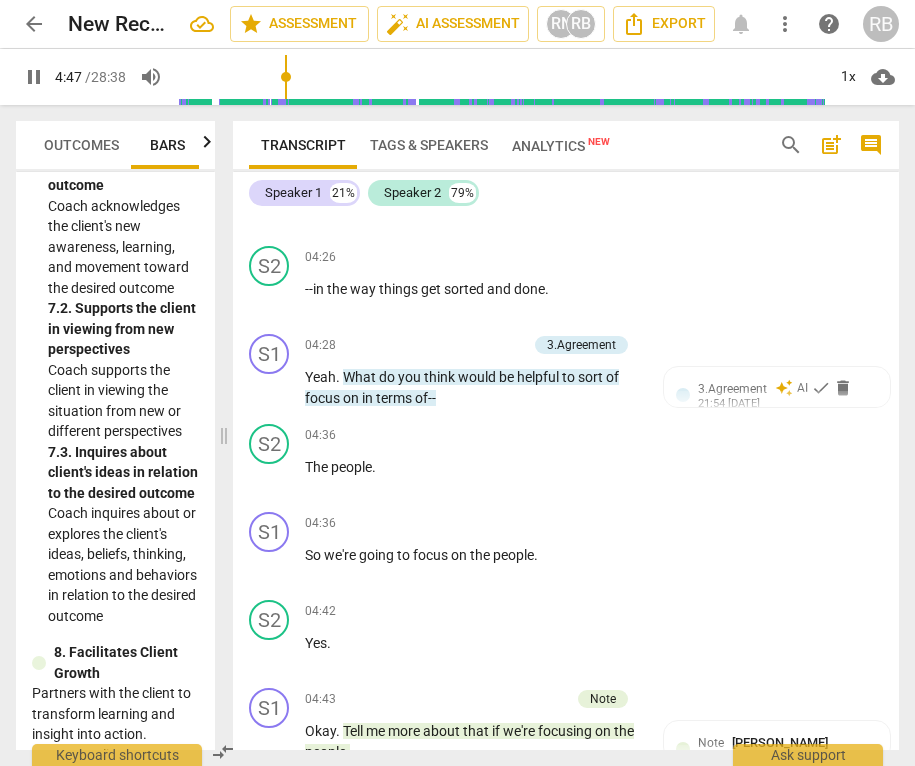 click on "pause" at bounding box center [34, 77] 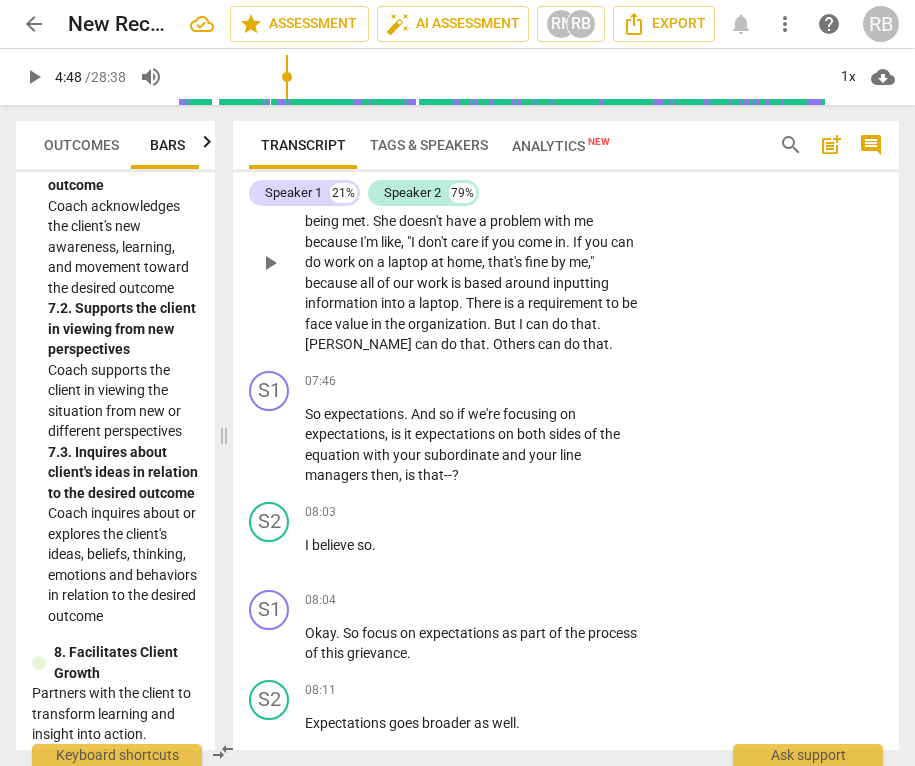 scroll, scrollTop: 4086, scrollLeft: 0, axis: vertical 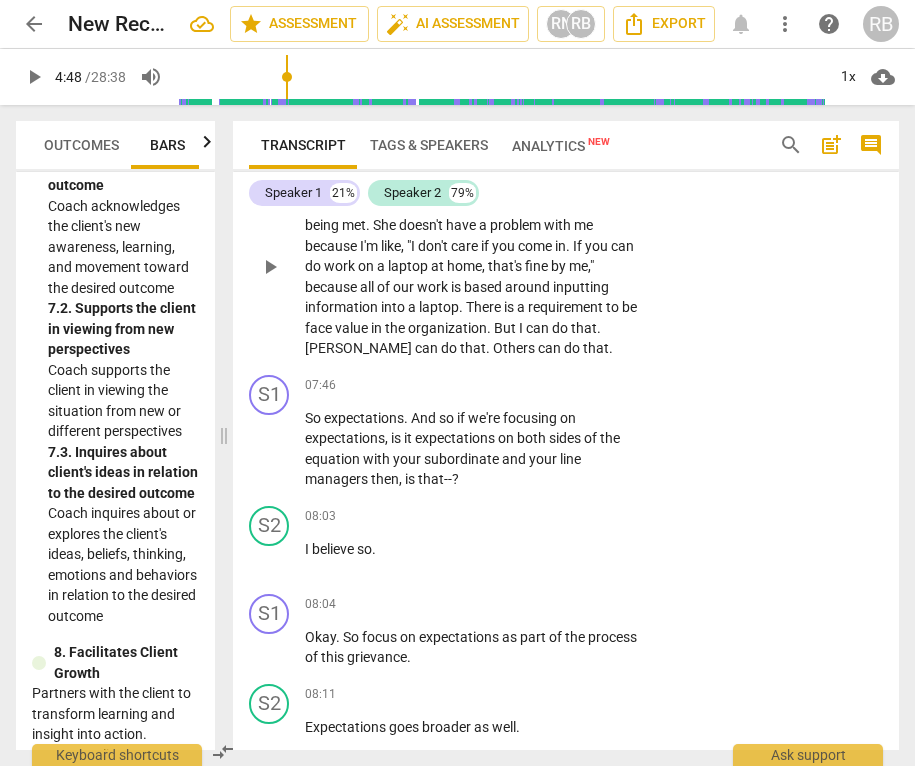 click on "." at bounding box center [490, 328] 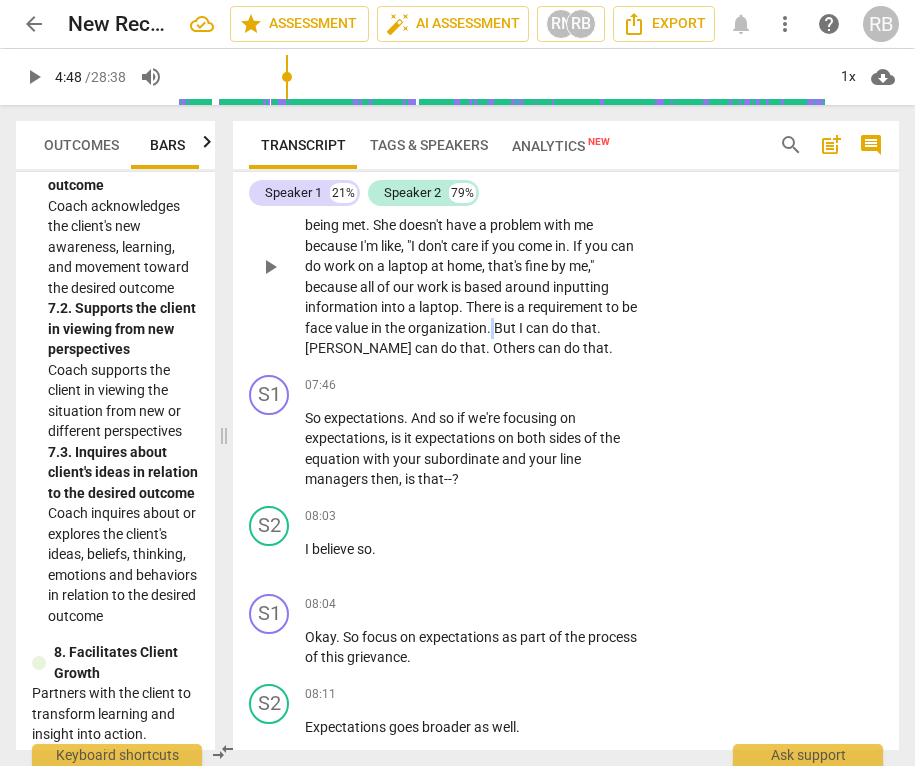 click on "." at bounding box center [490, 328] 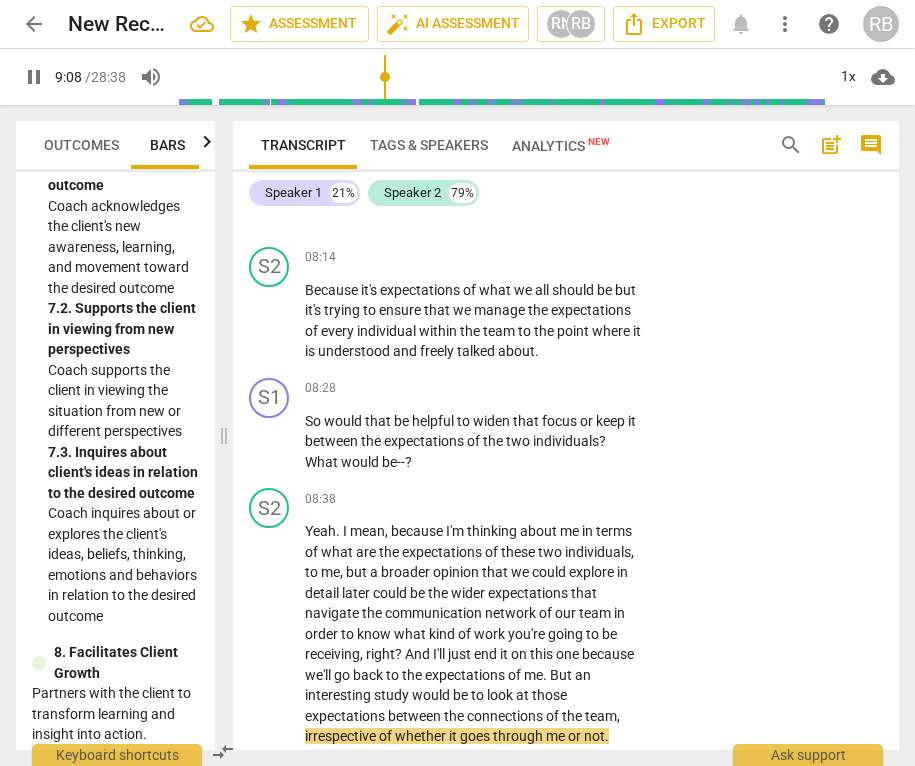 scroll, scrollTop: 5254, scrollLeft: 0, axis: vertical 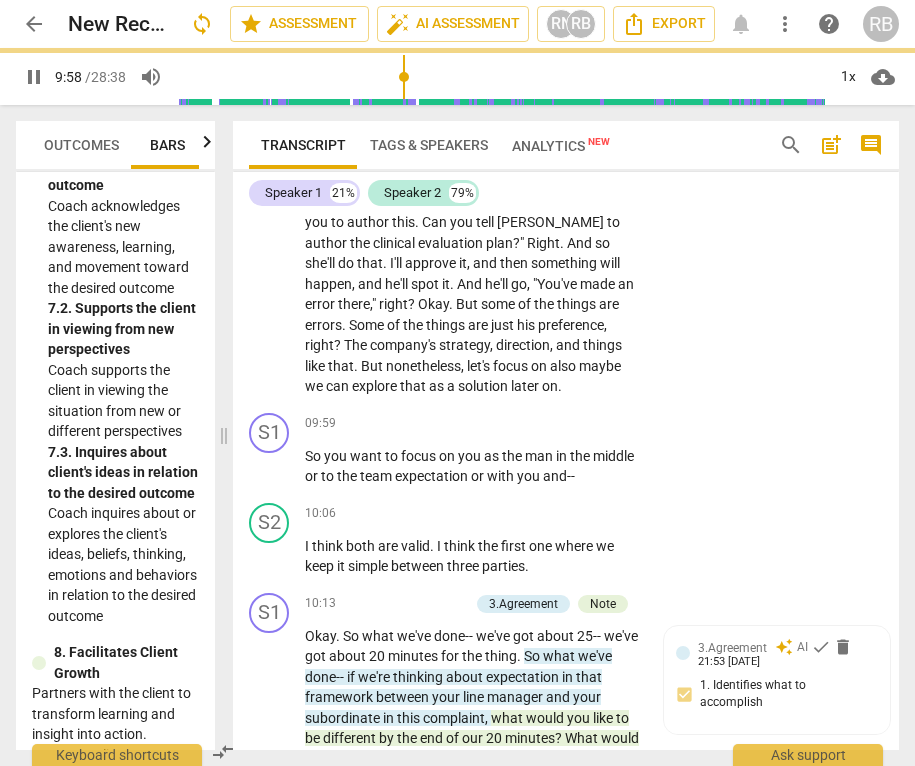 click on "pause" at bounding box center [270, 182] 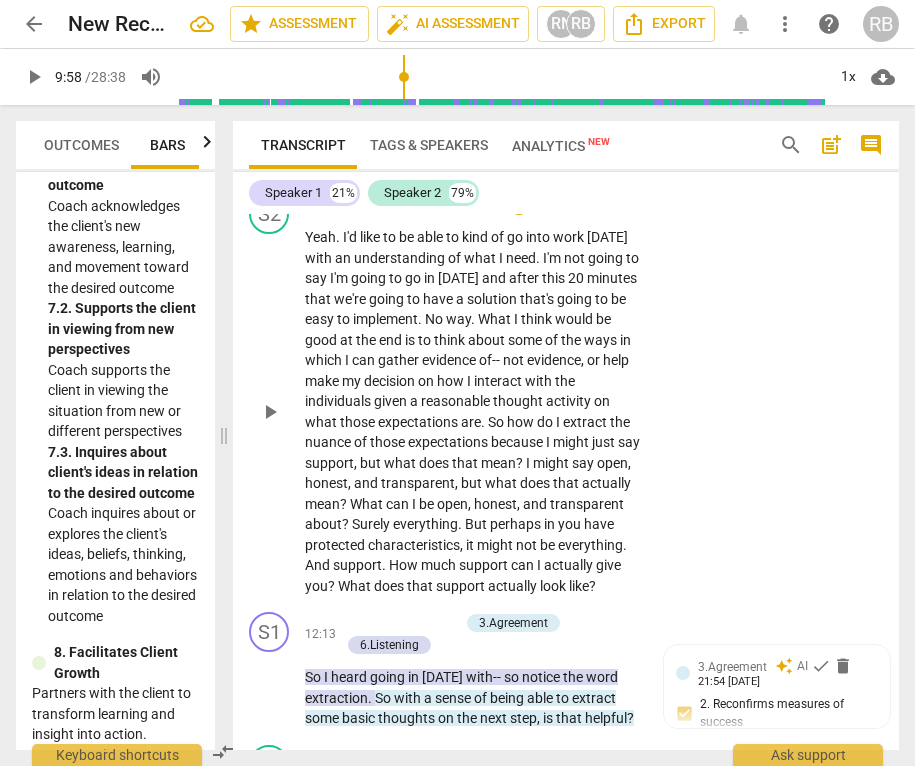 scroll, scrollTop: 5831, scrollLeft: 0, axis: vertical 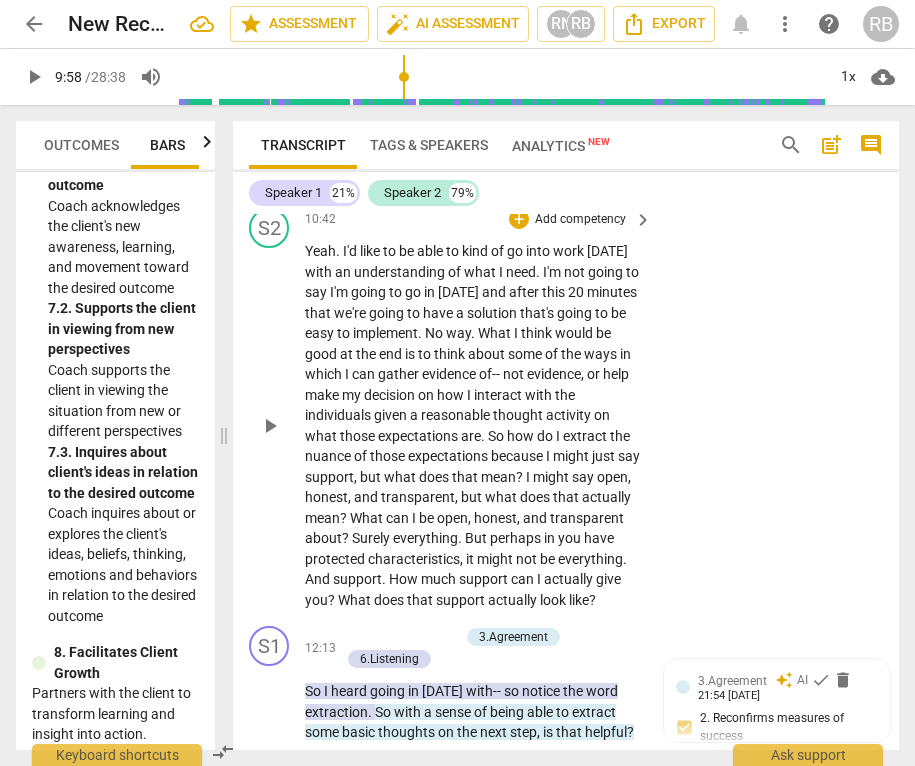 drag, startPoint x: 267, startPoint y: 475, endPoint x: 282, endPoint y: 470, distance: 15.811388 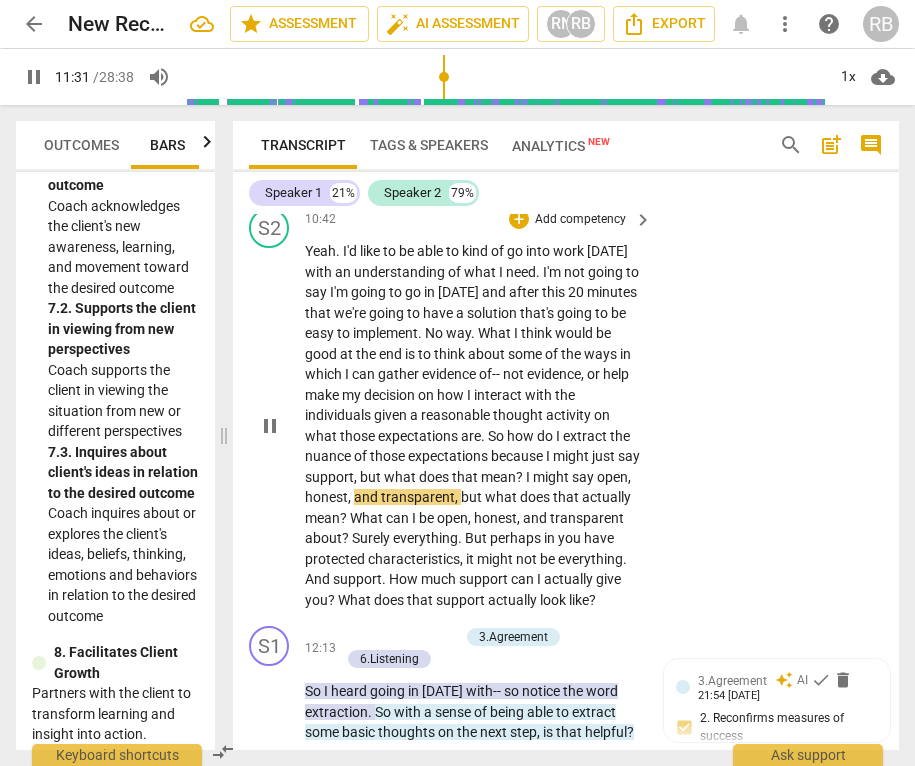 drag, startPoint x: 322, startPoint y: 453, endPoint x: 534, endPoint y: 455, distance: 212.00943 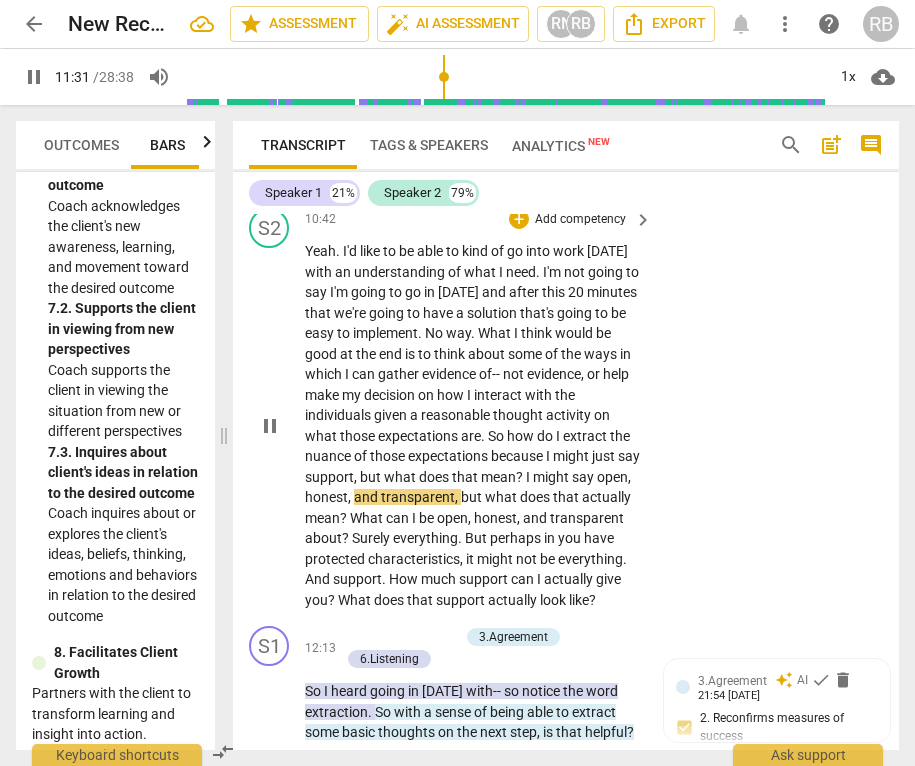 click on "Yeah .   I'd   like   to   be   able   to   kind   of   go   into   work   [DATE]   with   an   understanding   of   what   I   need .   I'm   not   going   to   say   I'm   going   to   go   in   [DATE]   and   after   this   20   minutes   that   we're   going   to   have   a   solution   that's   going   to   be   easy   to   implement .   No   way .   What   I   think   would   be   good   at   the   end   is   to   think   about   some   of   the   ways   in   which   I   can   gather   evidence   of- -   not   evidence ,   or   help   make   my   decision   on   how   I   interact   with   the   individuals   given   a   reasonable   thought   activity   on   what   those   expectations   are .   So   how   do   I   extract   the   nuance   of   those   expectations   because   I   might   just   say   support ,   but   what   does   that   mean ?   I   might   say   open ,   honest ,   and   transparent ,   but   what   does   that   actually   mean ?   What   can   I   be   open ,   honest ,   and" at bounding box center [473, 425] 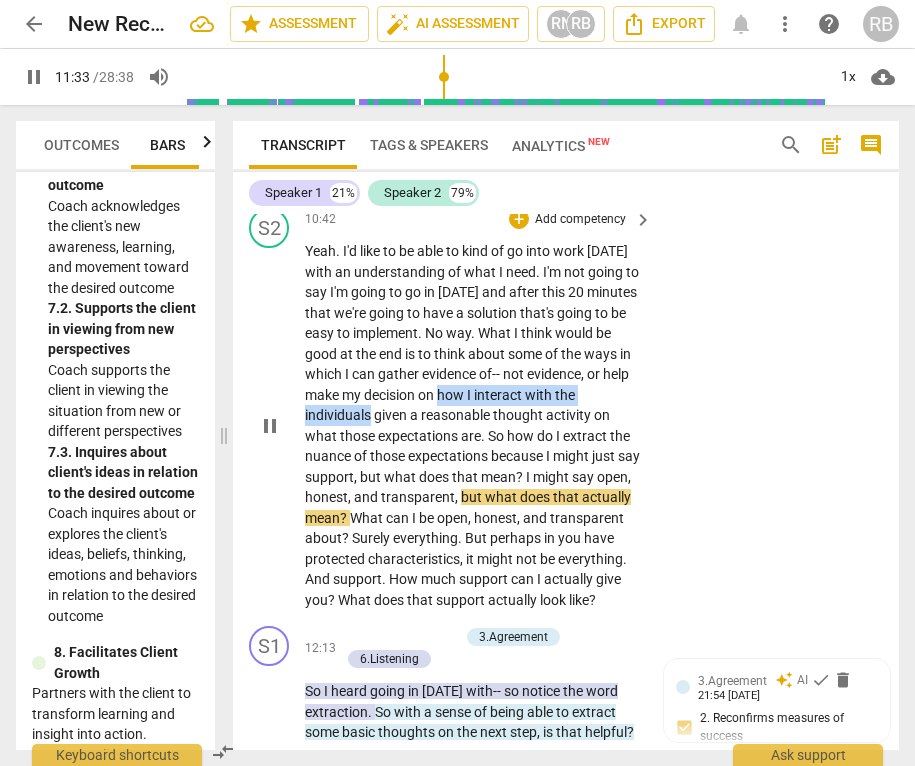 drag, startPoint x: 531, startPoint y: 454, endPoint x: 329, endPoint y: 455, distance: 202.00247 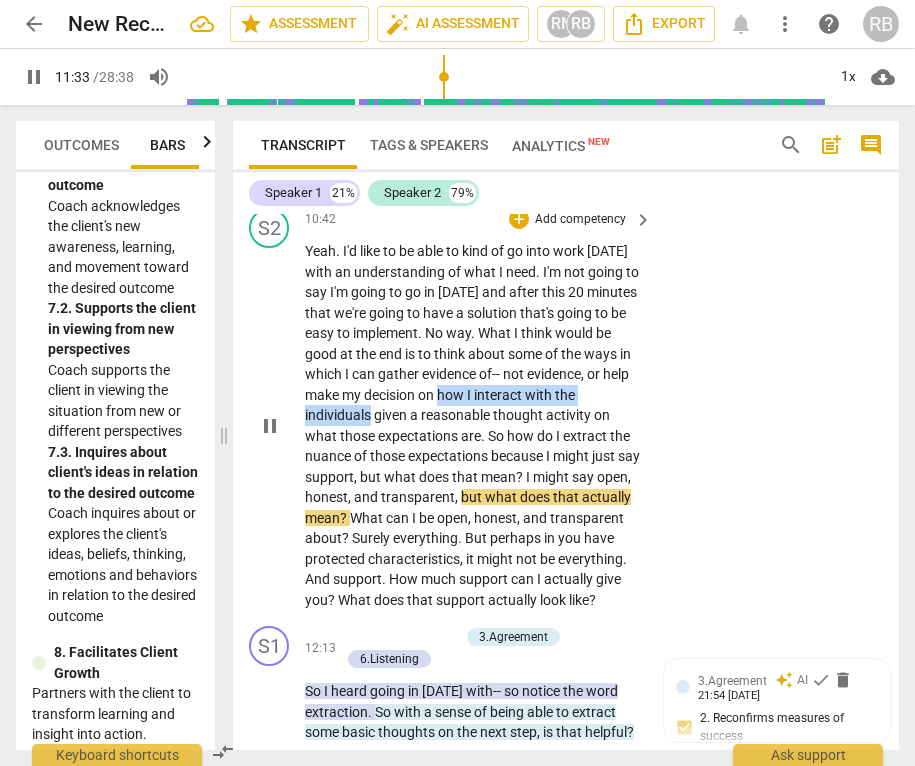 click on "Yeah .   I'd   like   to   be   able   to   kind   of   go   into   work   [DATE]   with   an   understanding   of   what   I   need .   I'm   not   going   to   say   I'm   going   to   go   in   [DATE]   and   after   this   20   minutes   that   we're   going   to   have   a   solution   that's   going   to   be   easy   to   implement .   No   way .   What   I   think   would   be   good   at   the   end   is   to   think   about   some   of   the   ways   in   which   I   can   gather   evidence   of- -   not   evidence ,   or   help   make   my   decision   on   how   I   interact   with   the   individuals   given   a   reasonable   thought   activity   on   what   those   expectations   are .   So   how   do   I   extract   the   nuance   of   those   expectations   because   I   might   just   say   support ,   but   what   does   that   mean ?   I   might   say   open ,   honest ,   and   transparent ,   but   what   does   that   actually   mean ?   What   can   I   be   open ,   honest ,   and" at bounding box center [473, 425] 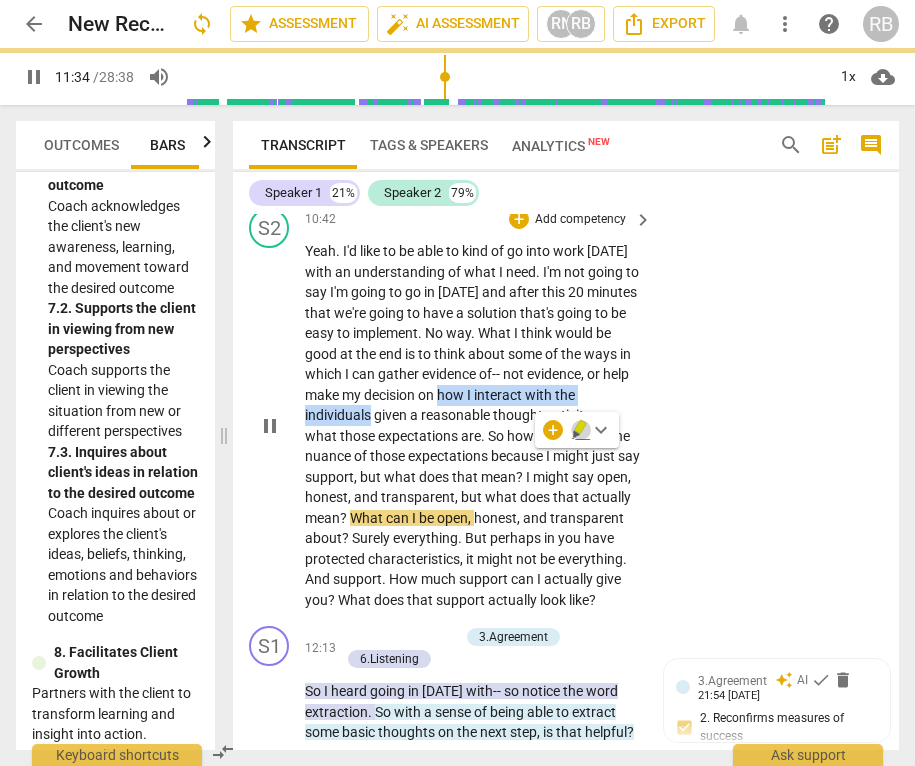 drag, startPoint x: 578, startPoint y: 434, endPoint x: 685, endPoint y: 470, distance: 112.89375 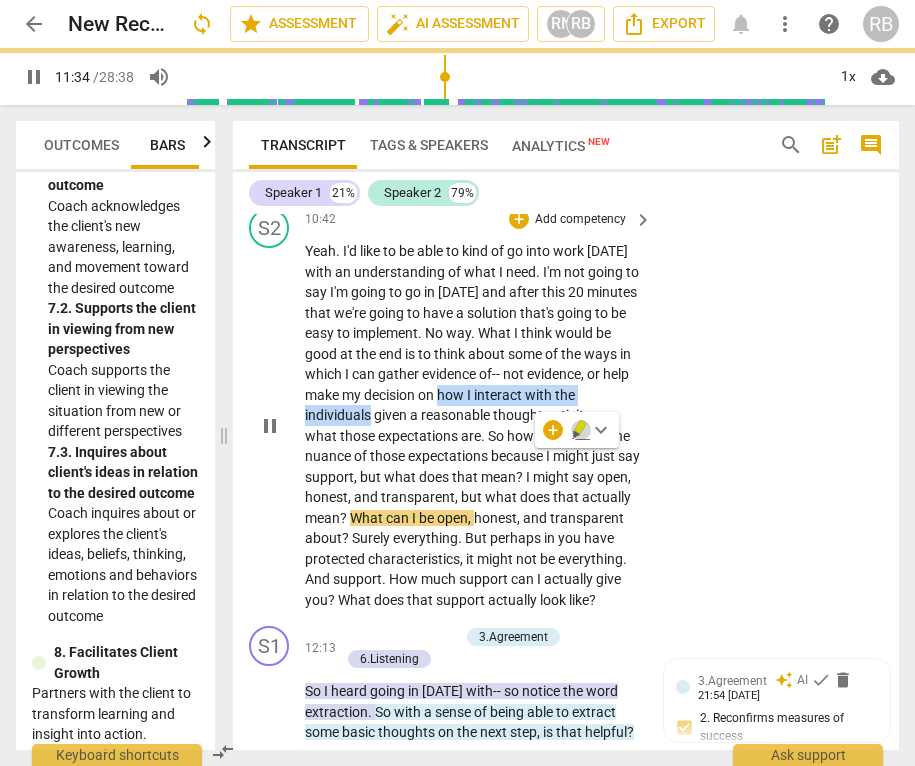 click 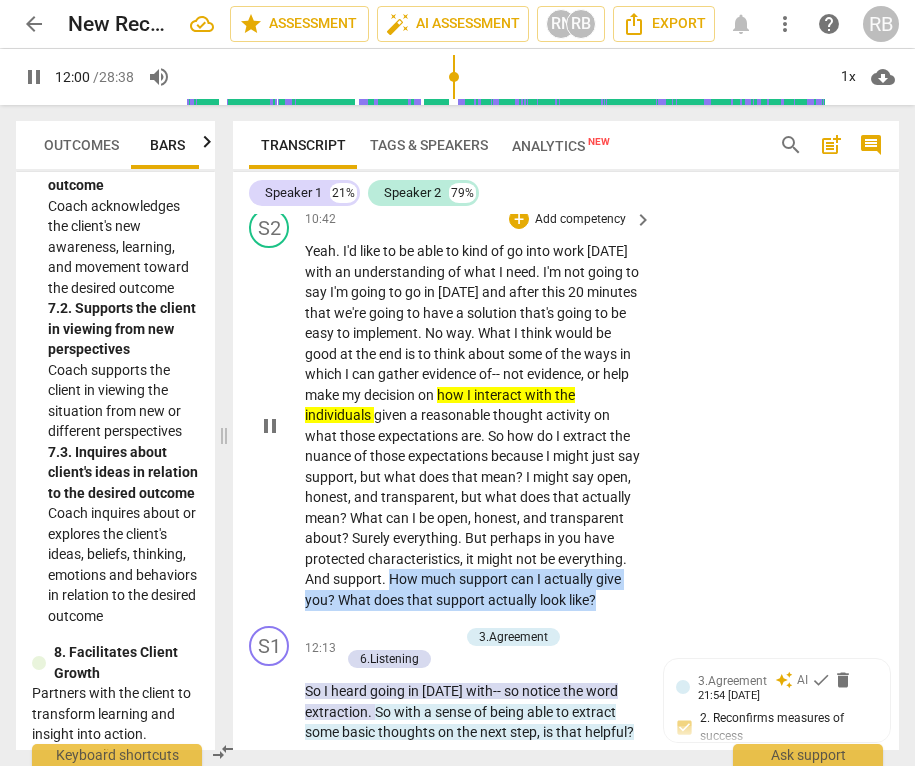 drag, startPoint x: 569, startPoint y: 665, endPoint x: 359, endPoint y: 646, distance: 210.85777 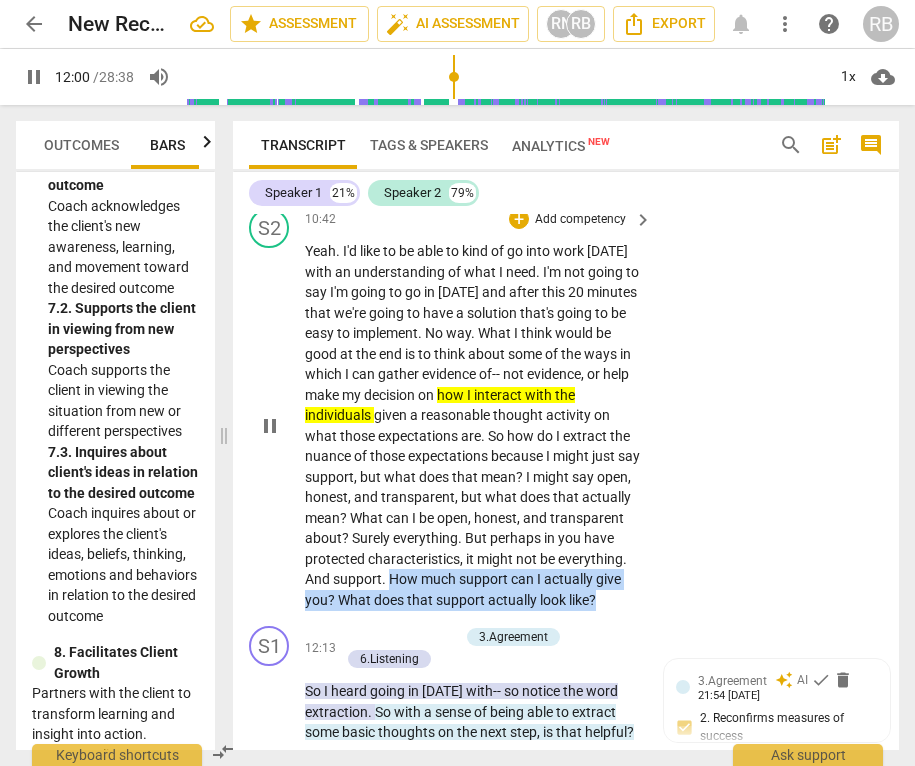 click on "Yeah .   I'd   like   to   be   able   to   kind   of   go   into   work   [DATE]   with   an   understanding   of   what   I   need .   I'm   not   going   to   say   I'm   going   to   go   in   [DATE]   and   after   this   20   minutes   that   we're   going   to   have   a   solution   that's   going   to   be   easy   to   implement .   No   way .   What   I   think   would   be   good   at   the   end   is   to   think   about   some   of   the   ways   in   which   I   can   gather   evidence   of--   not   evidence ,   or   help   make   my   decision   on   how   I   interact   with   the   individuals   given   a   reasonable   thought   activity   on   what   those   expectations   are .   So   how   do   I   extract   the   nuance   of   those   expectations   because   I   might   just   say   support ,   but   what   does   that   mean ?   I   might   say   open ,   honest ,   and   transparent ,   but   what   does   that   actually   mean ?   What   can   I   be   open ,   honest ,   and" at bounding box center (473, 425) 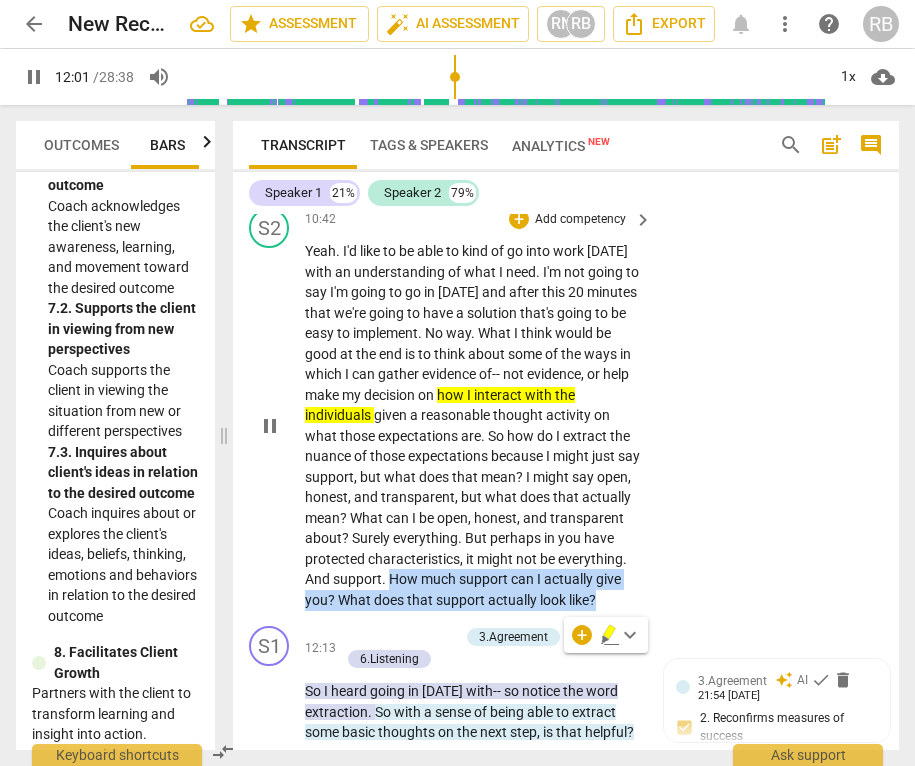 drag, startPoint x: 614, startPoint y: 631, endPoint x: 635, endPoint y: 622, distance: 22.847319 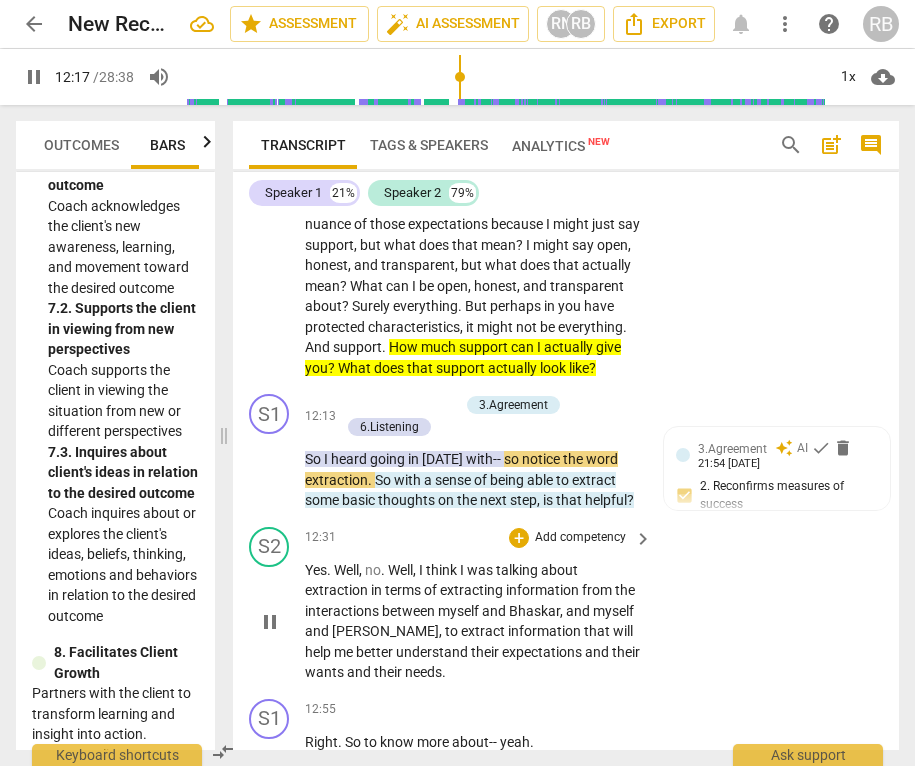 scroll, scrollTop: 6065, scrollLeft: 0, axis: vertical 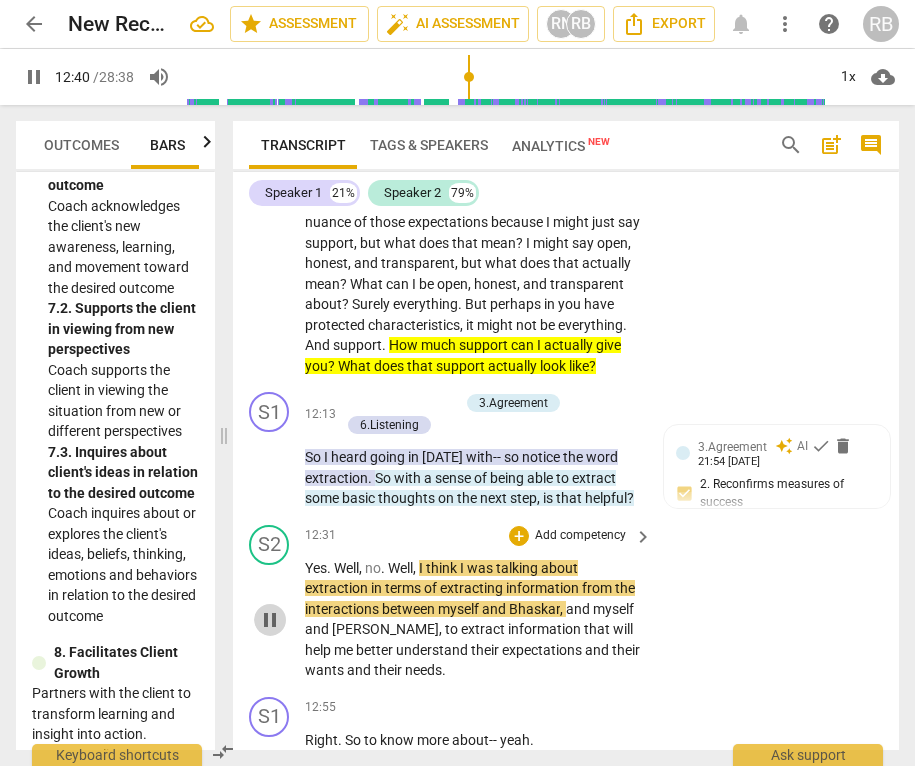 click on "pause" at bounding box center [270, 620] 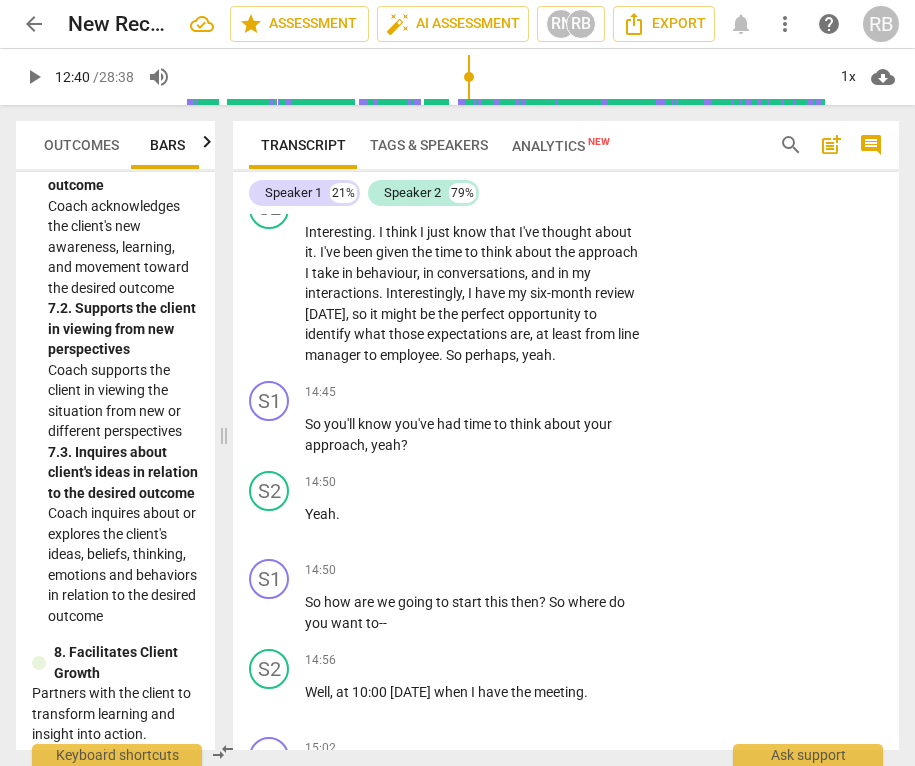 scroll, scrollTop: 7515, scrollLeft: 0, axis: vertical 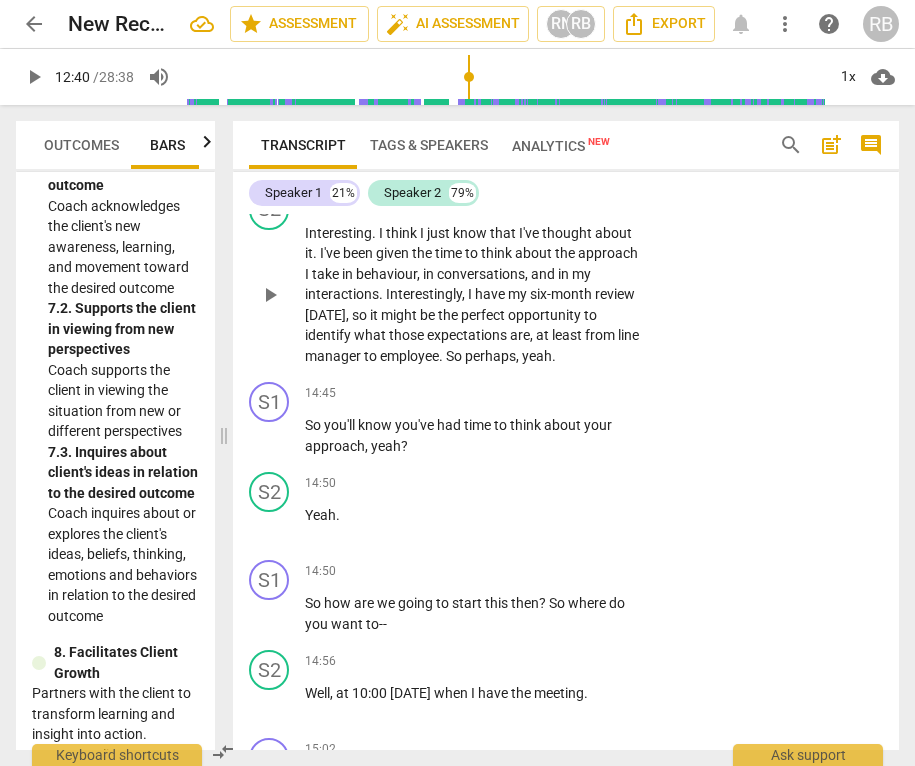 drag, startPoint x: 272, startPoint y: 385, endPoint x: 554, endPoint y: 401, distance: 282.45352 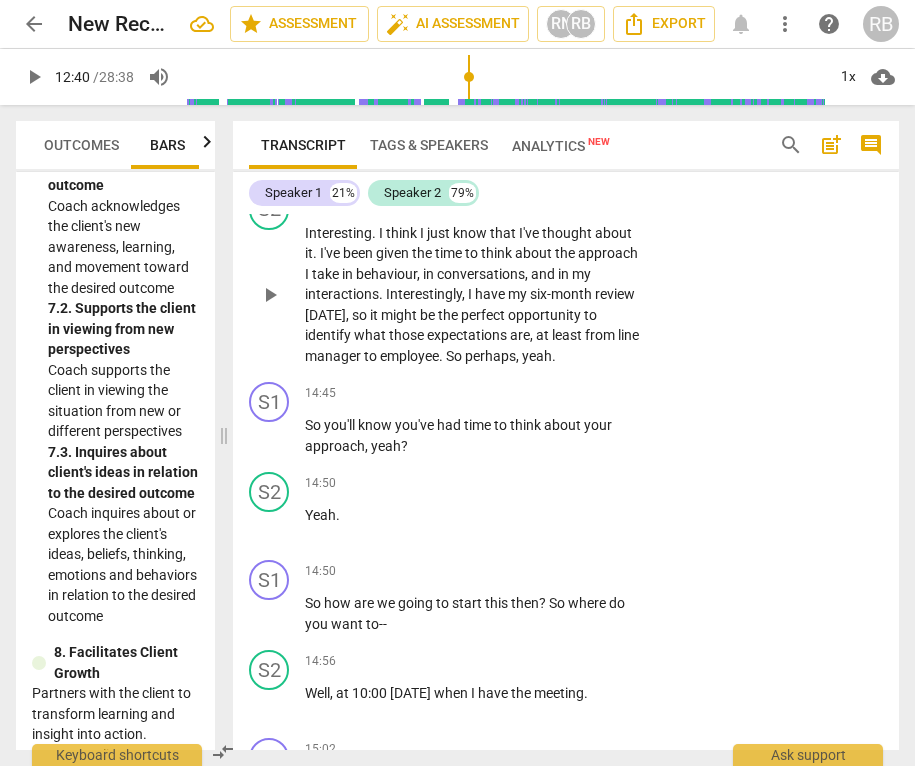 click on "play_arrow" at bounding box center (270, 295) 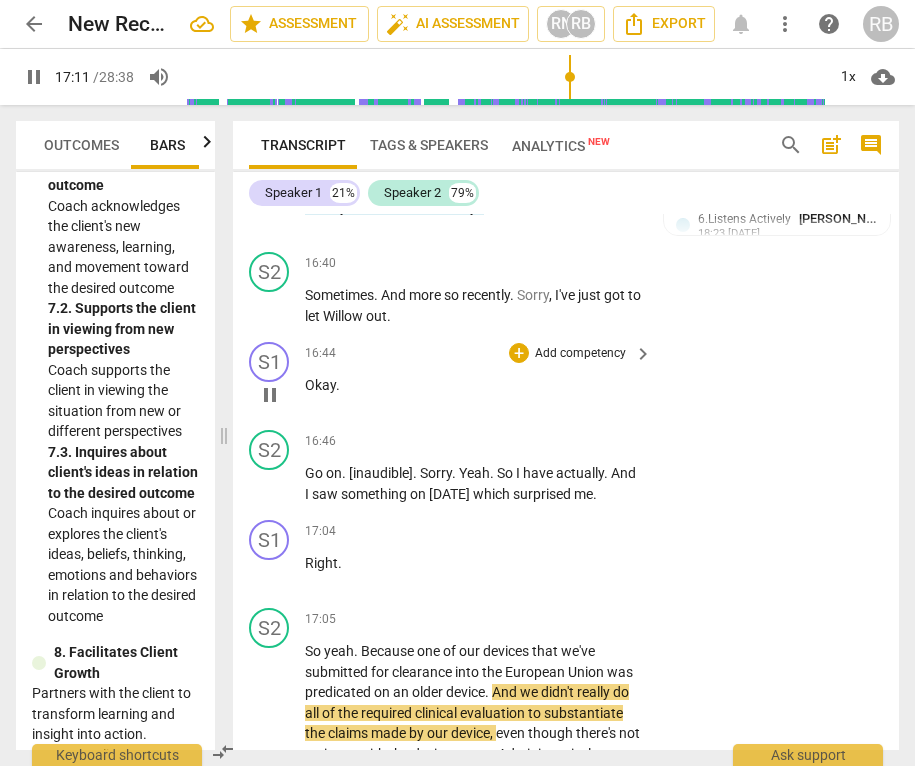 scroll, scrollTop: 10011, scrollLeft: 0, axis: vertical 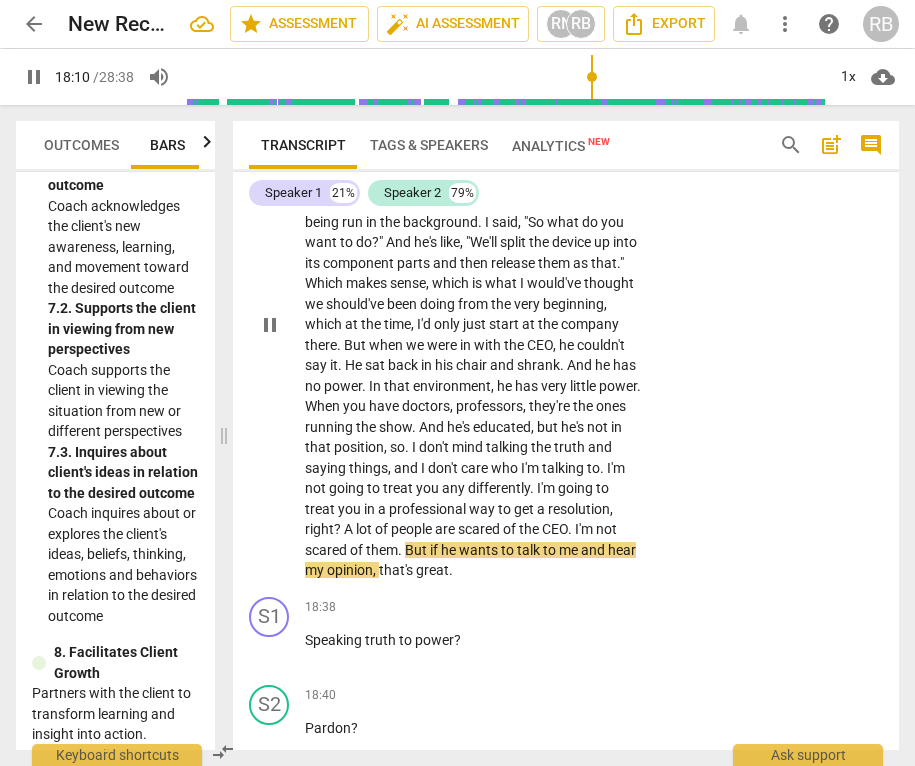 click on "So   yeah .   Because   one   of   our   devices   that   we've   submitted   for   clearance   into   the   European   Union   was   predicated   on   an   older   device .   And   we   didn't   really   do   all   of   the   required   clinical   evaluation   to   substantiate   the   claims   made   by   our   device ,   even   though   there's   not   an   issue   with   the   device   per   se .   Administratively ,   we   just   haven't   got   it   together .   And   so   that's   kind   of   like   being   run   in   the   background .   I   said ,   "So   what   do   you   want   to   do? "   And   he's   like ,   "We'll   split   the   device   up   into   its   component   parts   and   then   release   them   as   that. "   Which   makes   sense ,   which   is   what   I   would've   thought   we   should've   been   doing   from   the   very   beginning ,   which   at   the   time ,   I'd   only   just   start   at   the   company   there .   But   when   we   were   in   with   the   CEO ,   he" at bounding box center [473, 324] 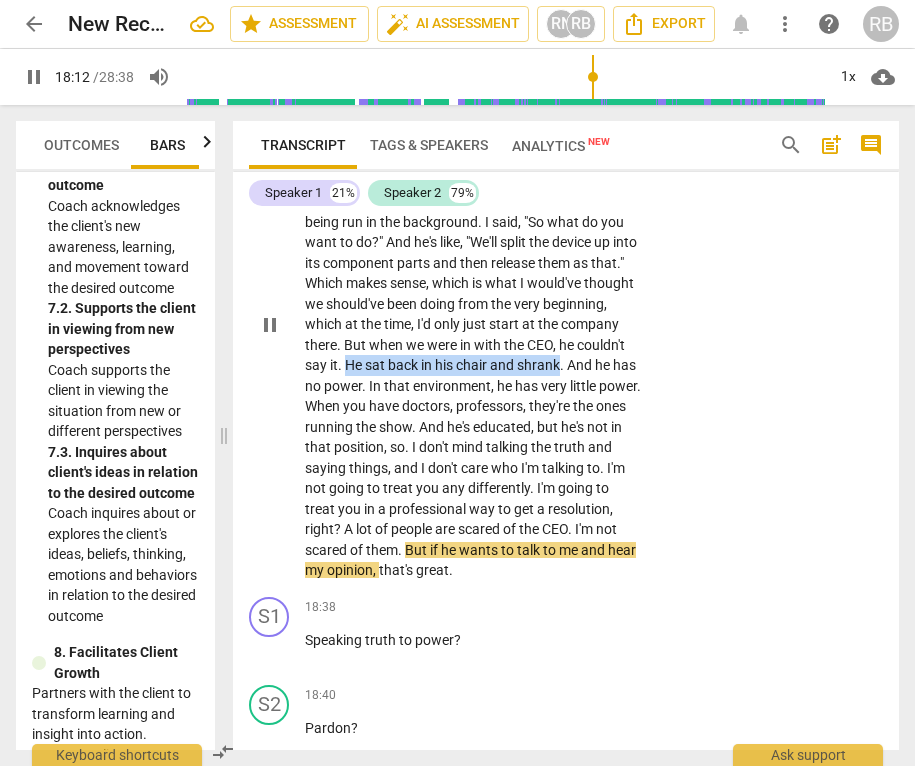 drag, startPoint x: 398, startPoint y: 470, endPoint x: 613, endPoint y: 473, distance: 215.02094 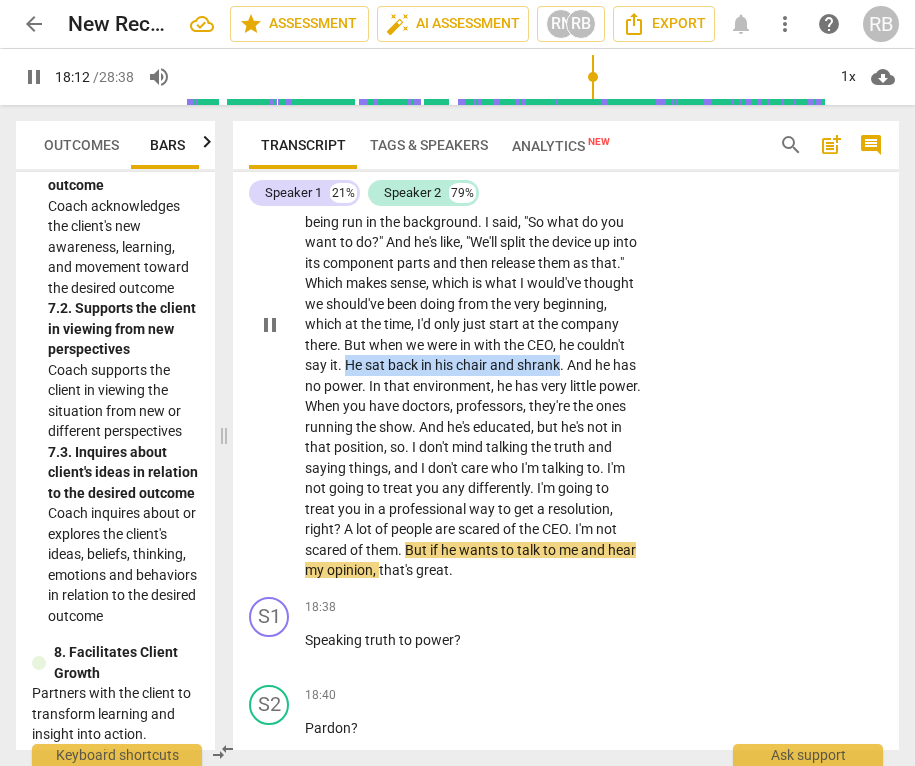 click on "So   yeah .   Because   one   of   our   devices   that   we've   submitted   for   clearance   into   the   European   Union   was   predicated   on   an   older   device .   And   we   didn't   really   do   all   of   the   required   clinical   evaluation   to   substantiate   the   claims   made   by   our   device ,   even   though   there's   not   an   issue   with   the   device   per   se .   Administratively ,   we   just   haven't   got   it   together .   And   so   that's   kind   of   like   being   run   in   the   background .   I   said ,   "So   what   do   you   want   to   do? "   And   he's   like ,   "We'll   split   the   device   up   into   its   component   parts   and   then   release   them   as   that. "   Which   makes   sense ,   which   is   what   I   would've   thought   we   should've   been   doing   from   the   very   beginning ,   which   at   the   time ,   I'd   only   just   start   at   the   company   there .   But   when   we   were   in   with   the   CEO ,   he" at bounding box center [473, 324] 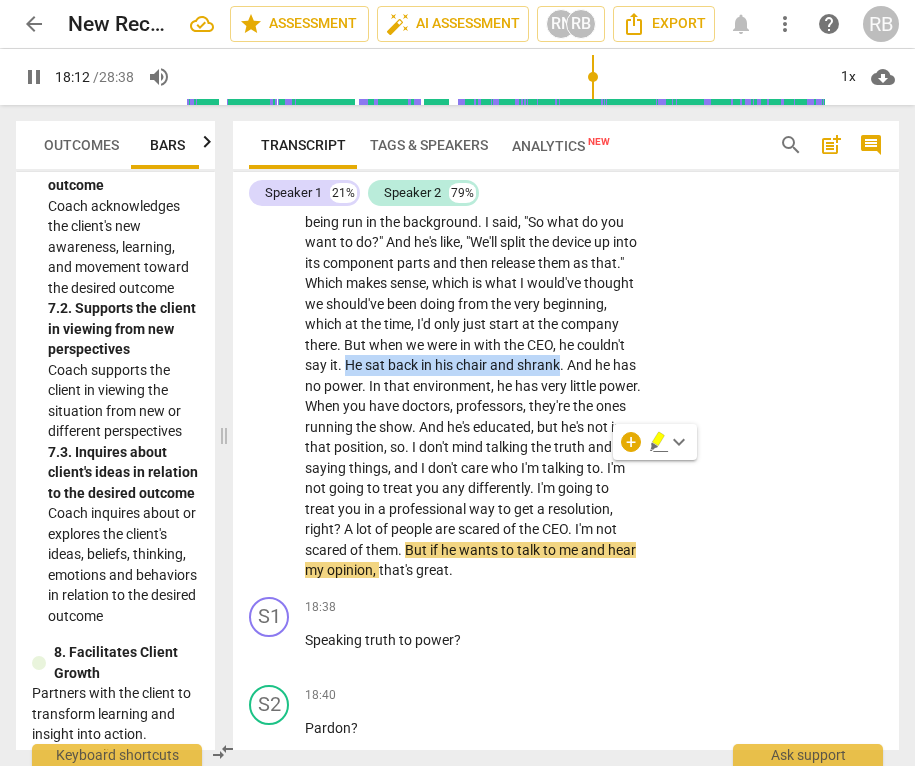 click 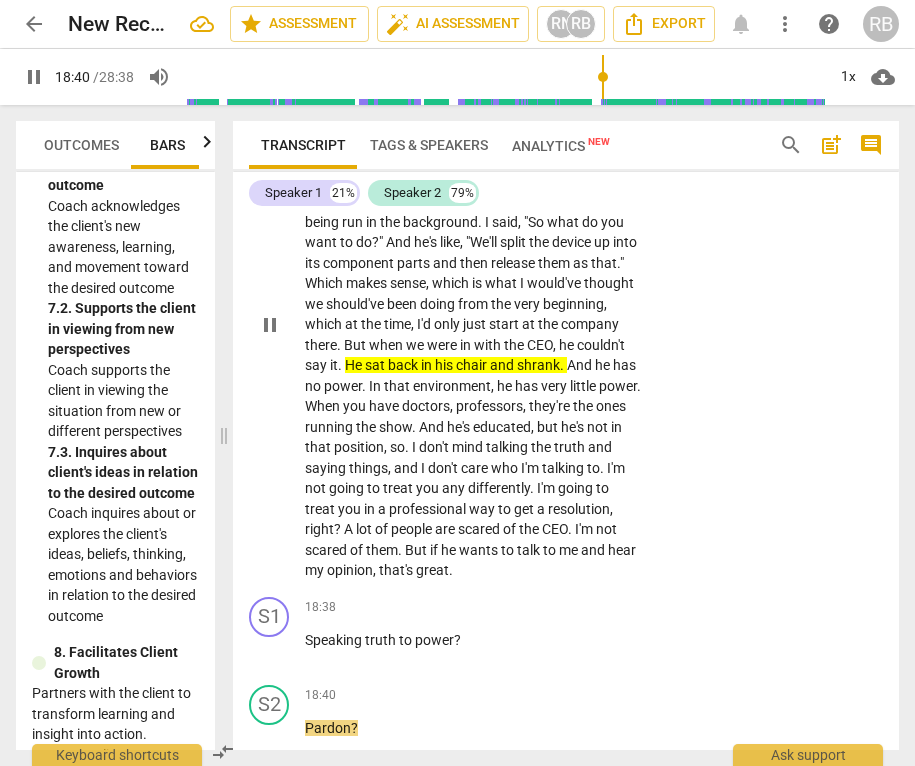 scroll, scrollTop: 10619, scrollLeft: 0, axis: vertical 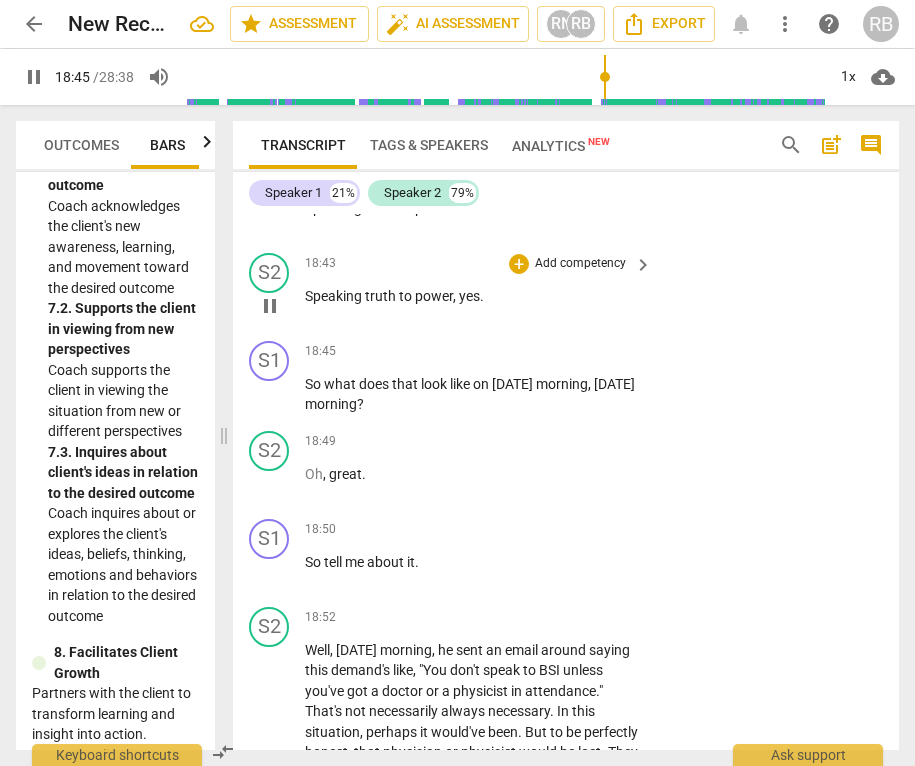 click on "pause" at bounding box center (270, 306) 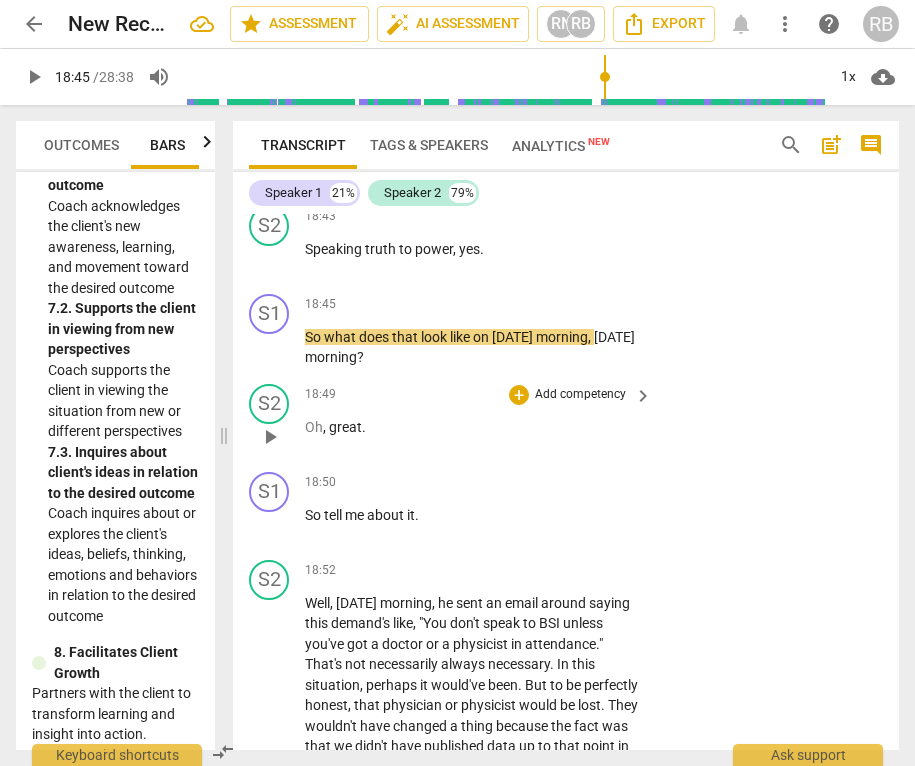 scroll, scrollTop: 10673, scrollLeft: 0, axis: vertical 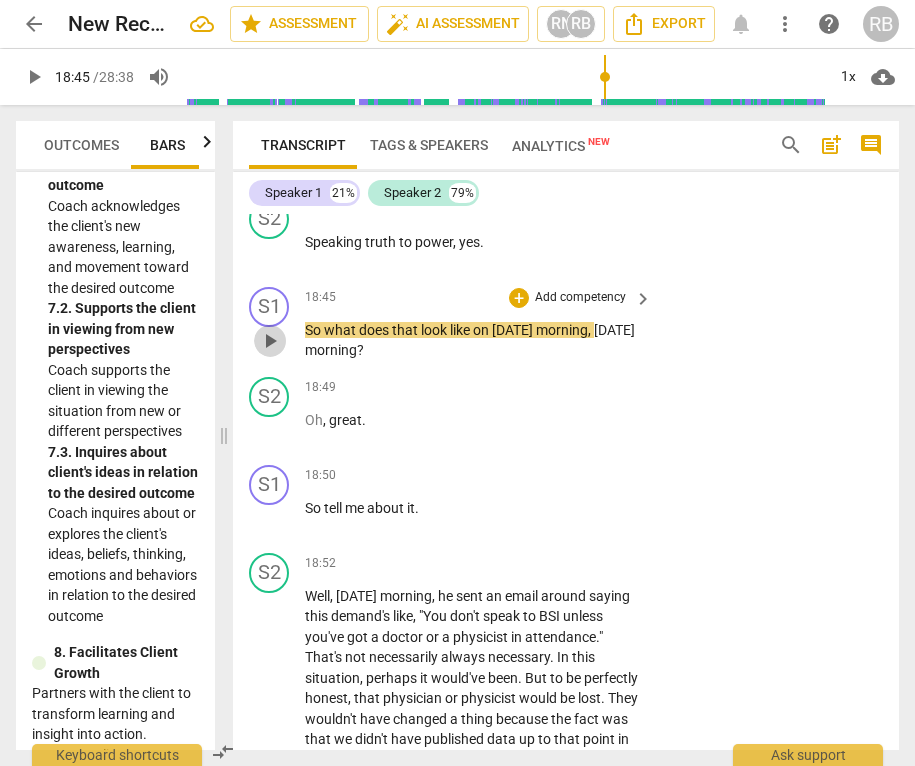 click on "play_arrow" at bounding box center (270, 341) 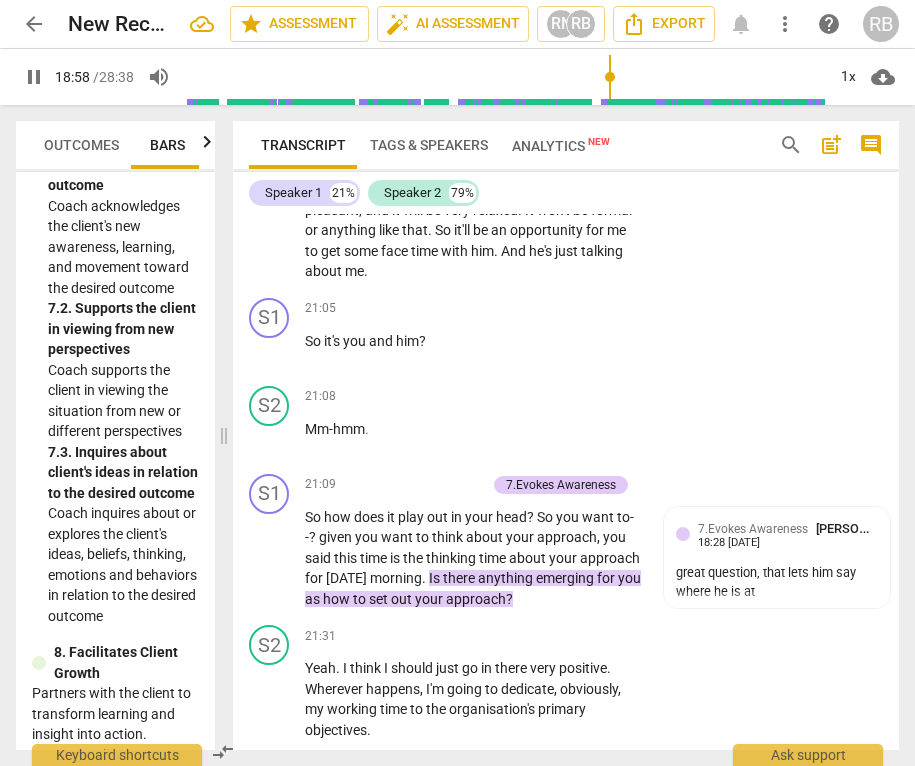 scroll, scrollTop: 11719, scrollLeft: 0, axis: vertical 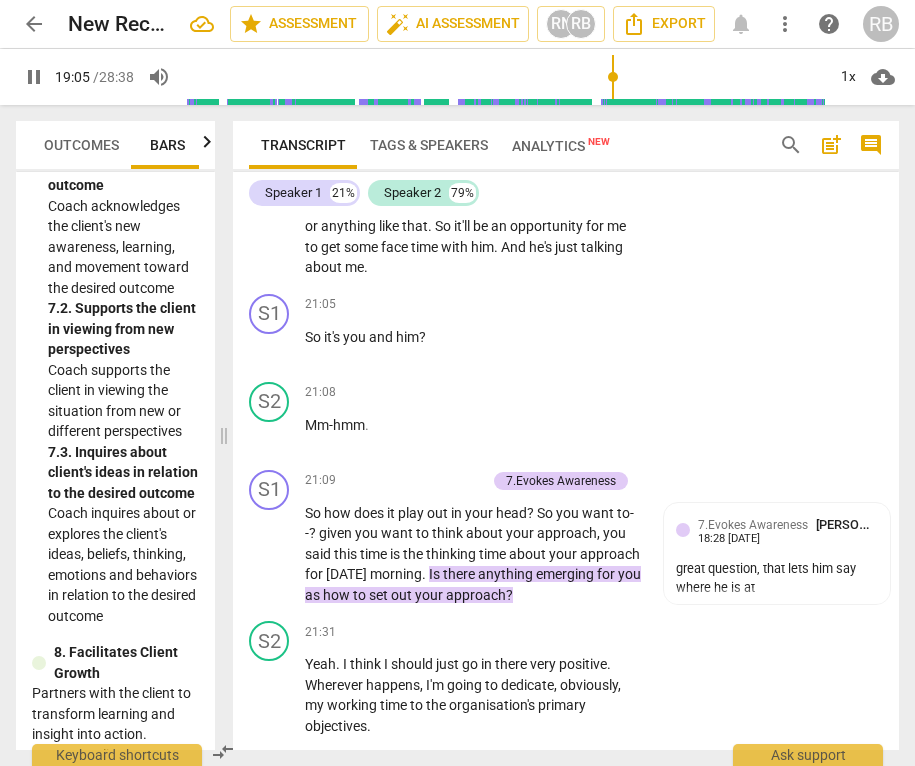 drag, startPoint x: 36, startPoint y: 73, endPoint x: 50, endPoint y: 78, distance: 14.866069 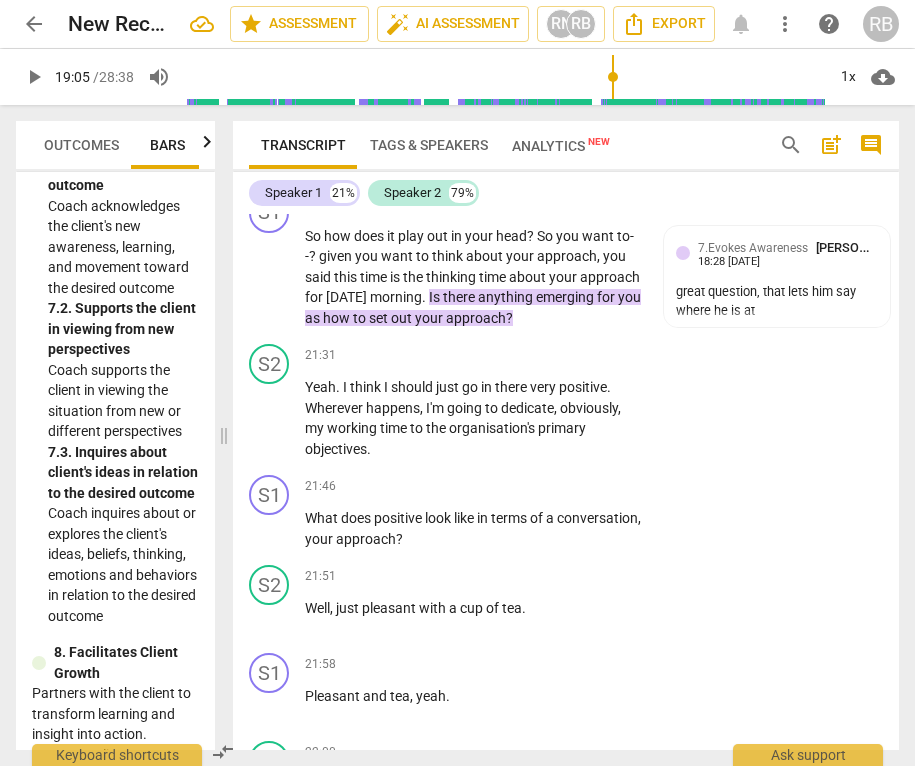 scroll, scrollTop: 12000, scrollLeft: 0, axis: vertical 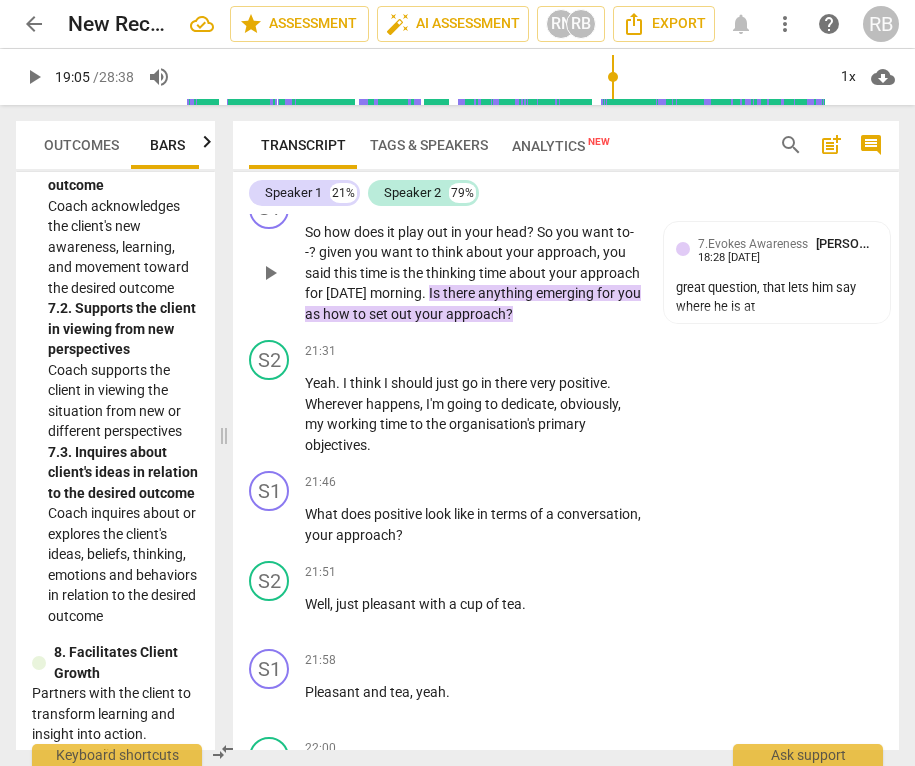 click on "." at bounding box center [425, 293] 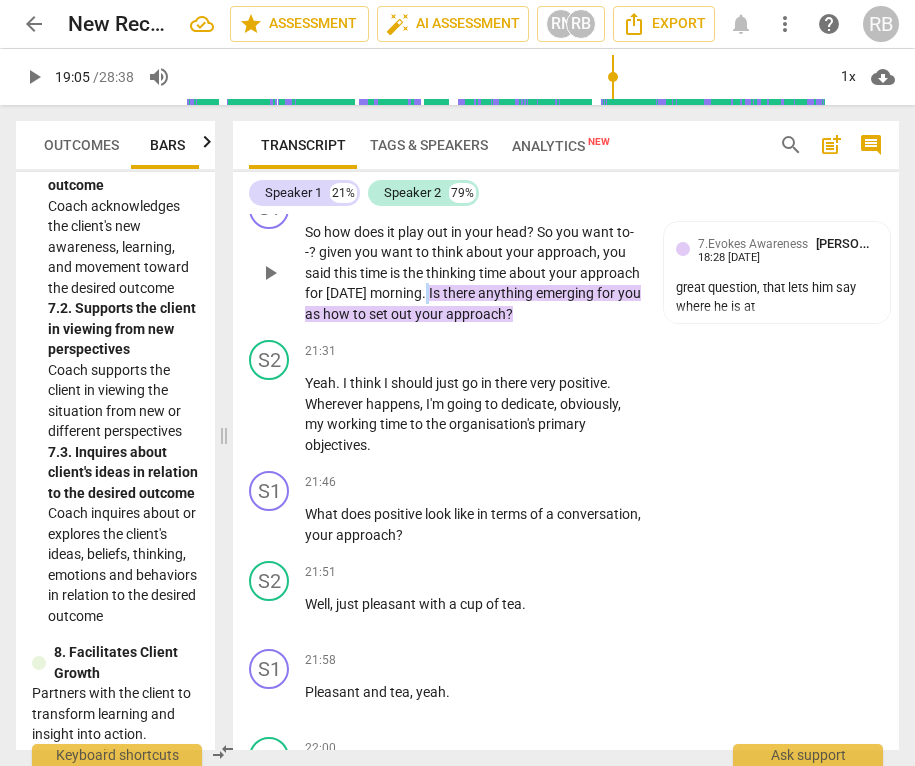 click on "." at bounding box center (425, 293) 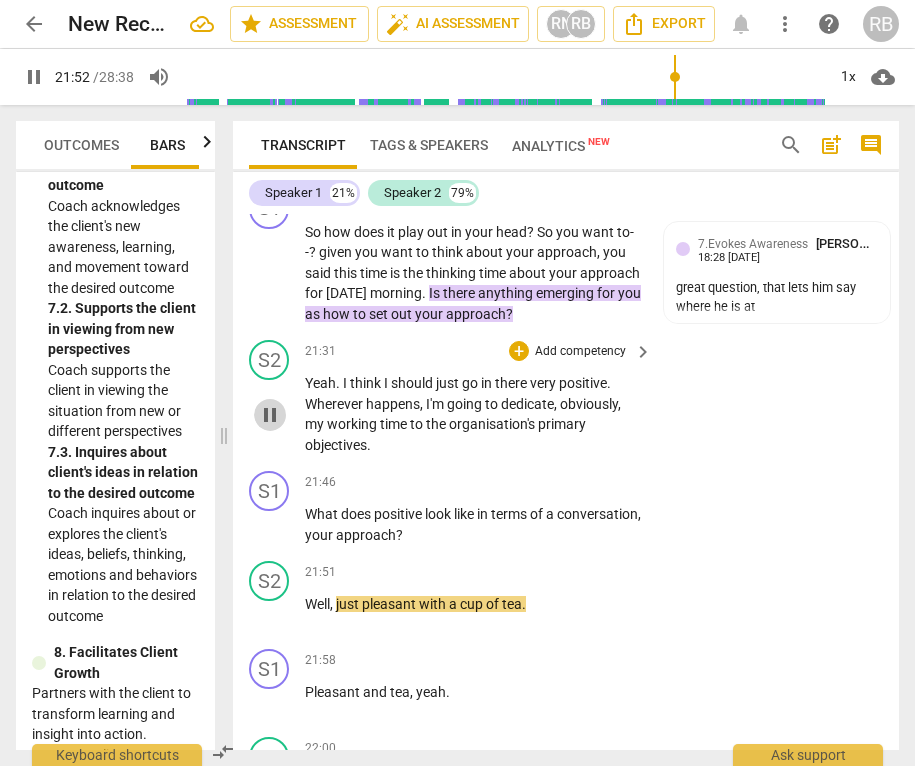 click on "pause" at bounding box center (270, 415) 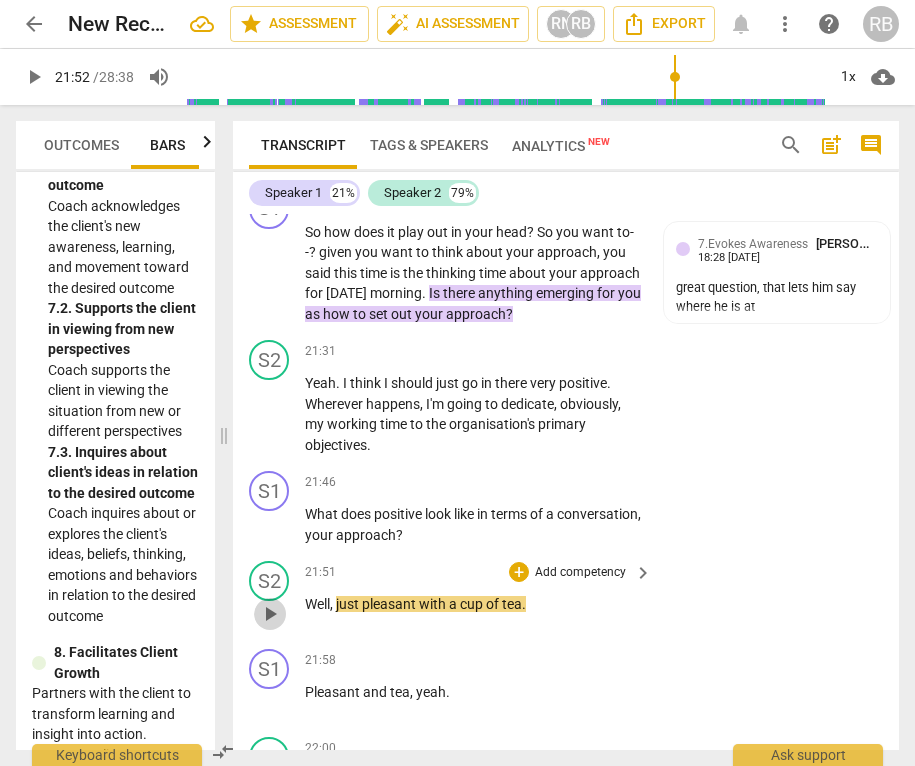 click on "play_arrow" at bounding box center (270, 614) 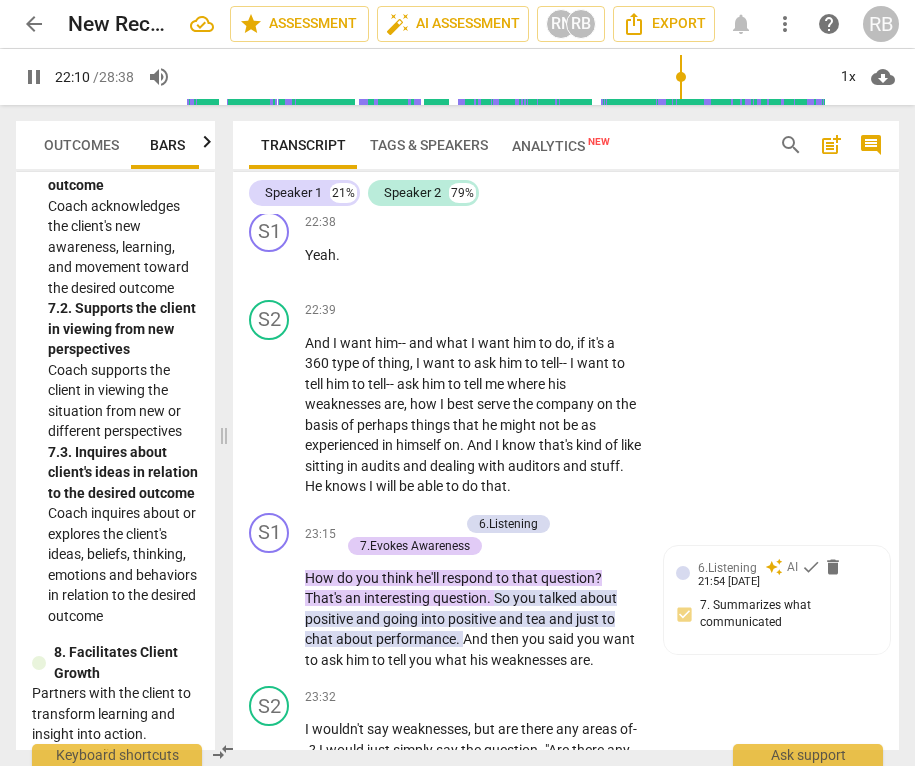 scroll, scrollTop: 12763, scrollLeft: 0, axis: vertical 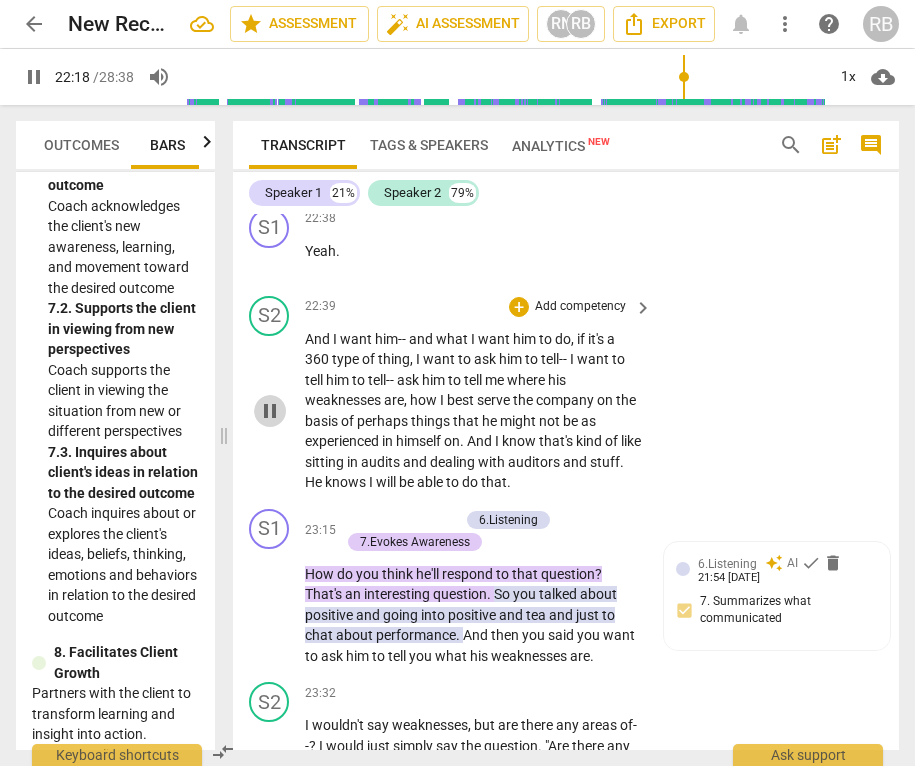 click on "pause" at bounding box center (270, 411) 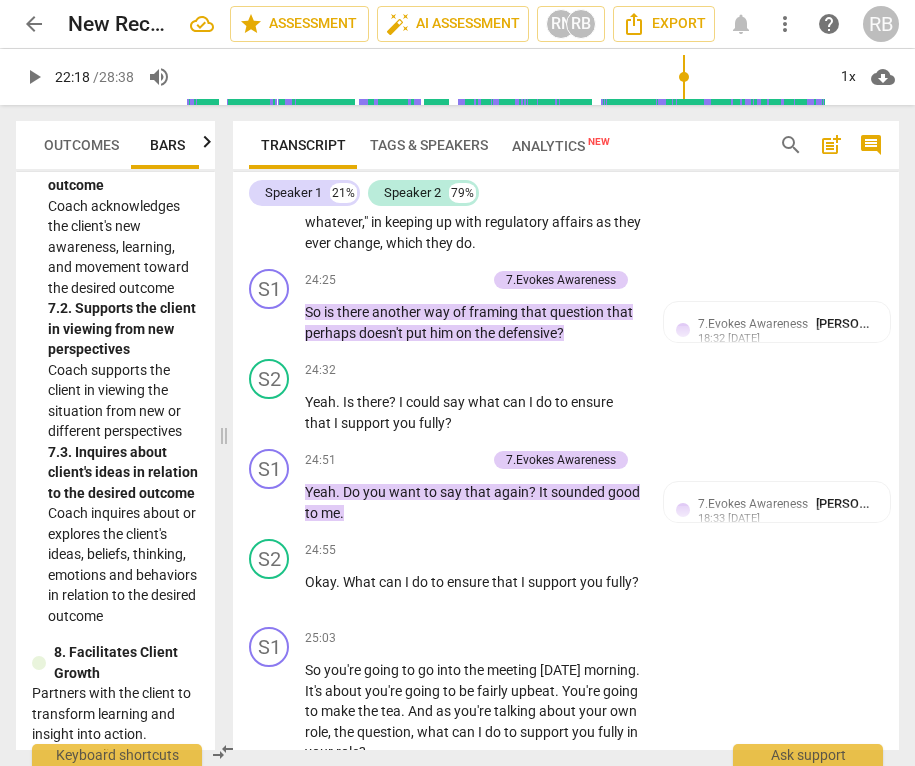 scroll, scrollTop: 13518, scrollLeft: 0, axis: vertical 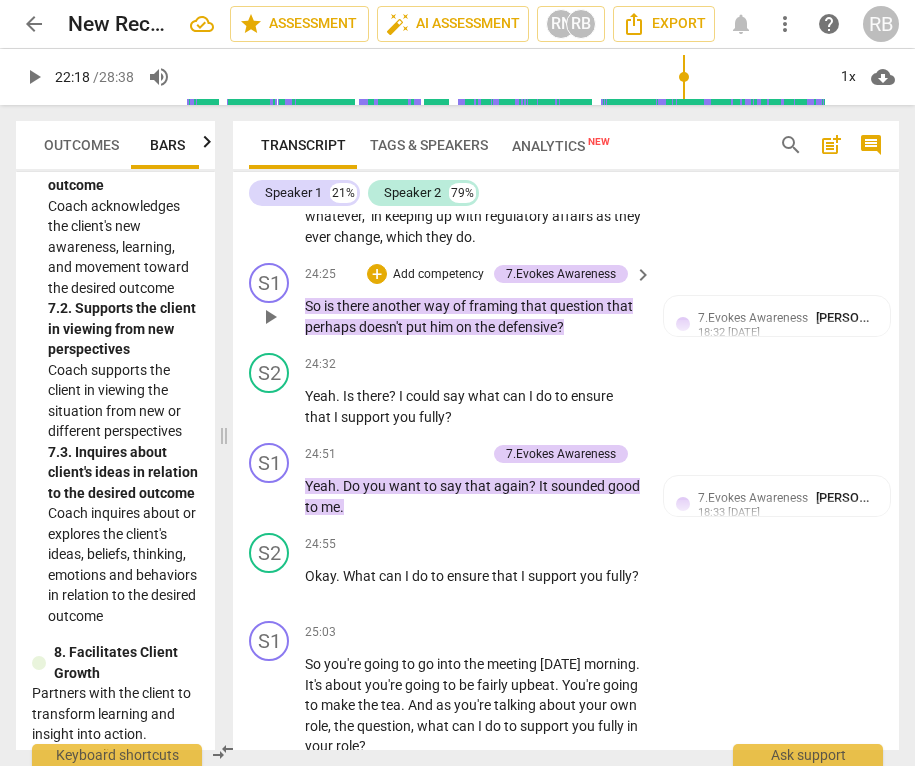 click on "play_arrow" at bounding box center (270, 317) 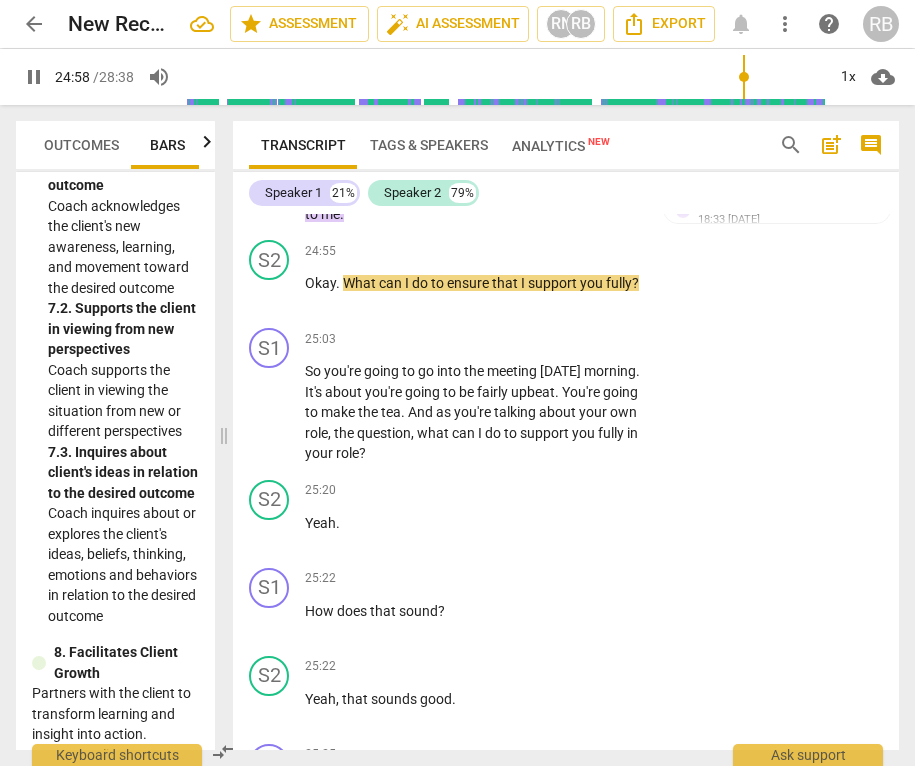 scroll, scrollTop: 13812, scrollLeft: 0, axis: vertical 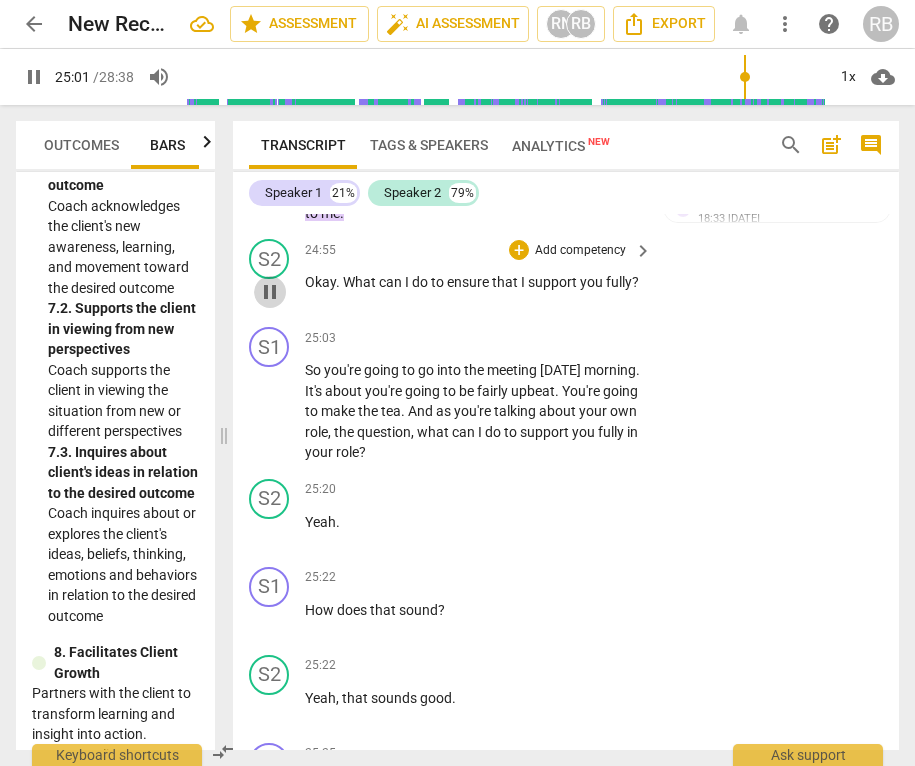 click on "pause" at bounding box center [270, 292] 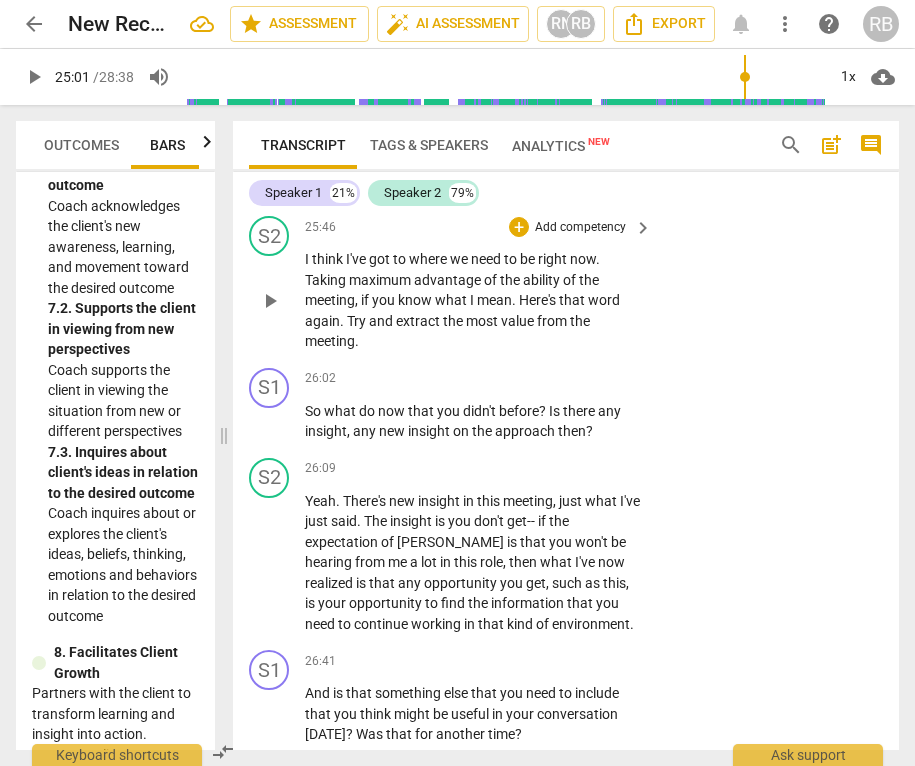 scroll, scrollTop: 14799, scrollLeft: 0, axis: vertical 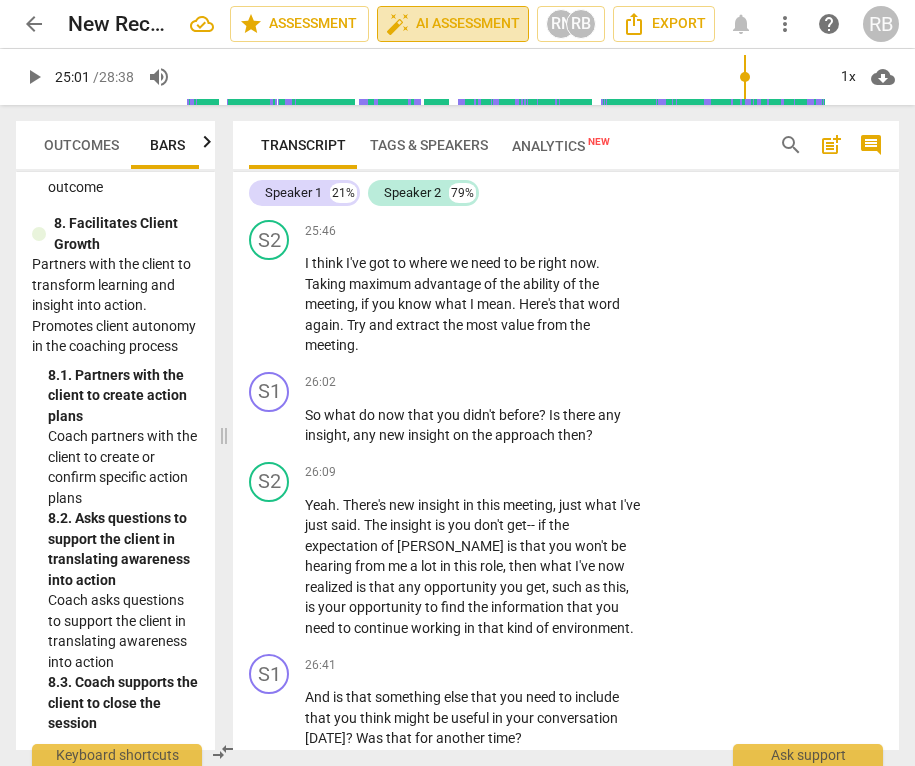 click on "auto_fix_high    AI Assessment" at bounding box center (453, 24) 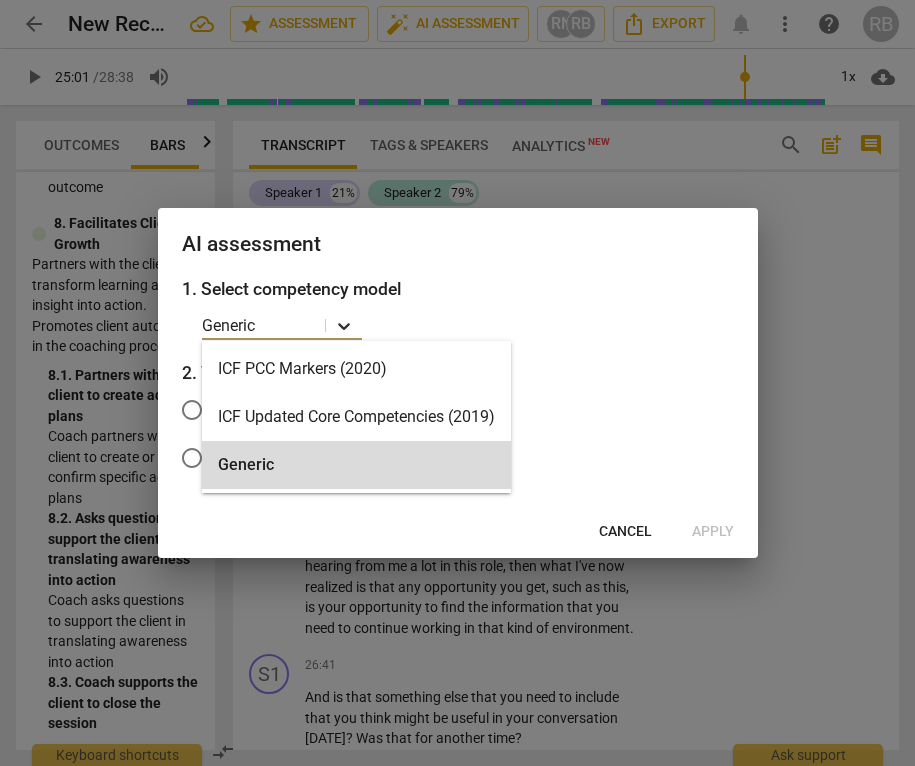 click 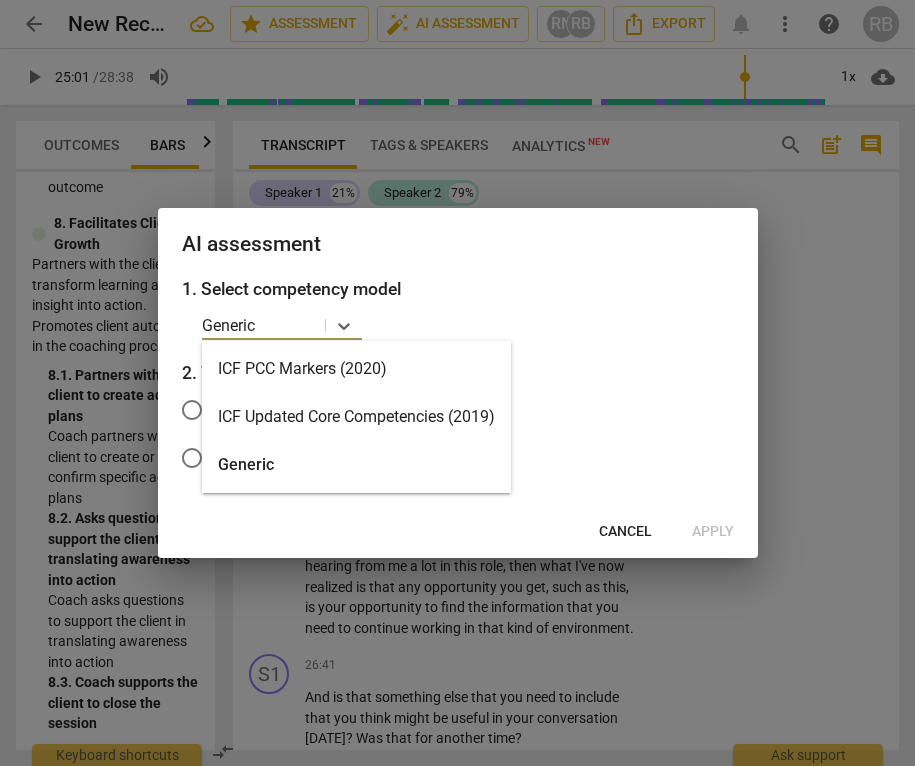 click on "ICF PCC Markers (2020)" at bounding box center [356, 369] 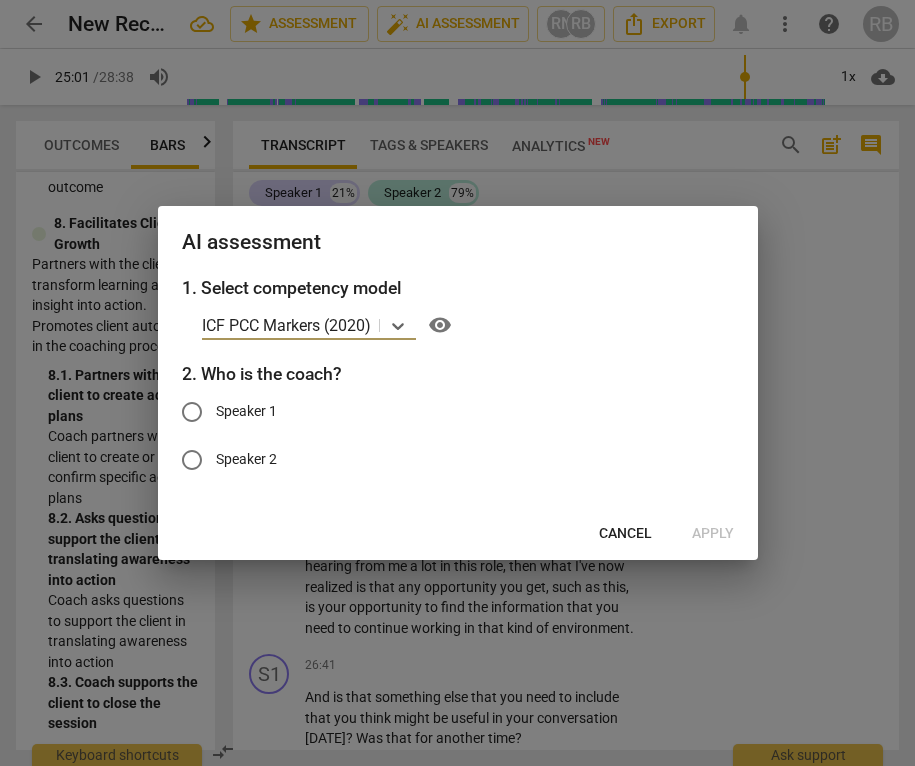 drag, startPoint x: 196, startPoint y: 410, endPoint x: 209, endPoint y: 414, distance: 13.601471 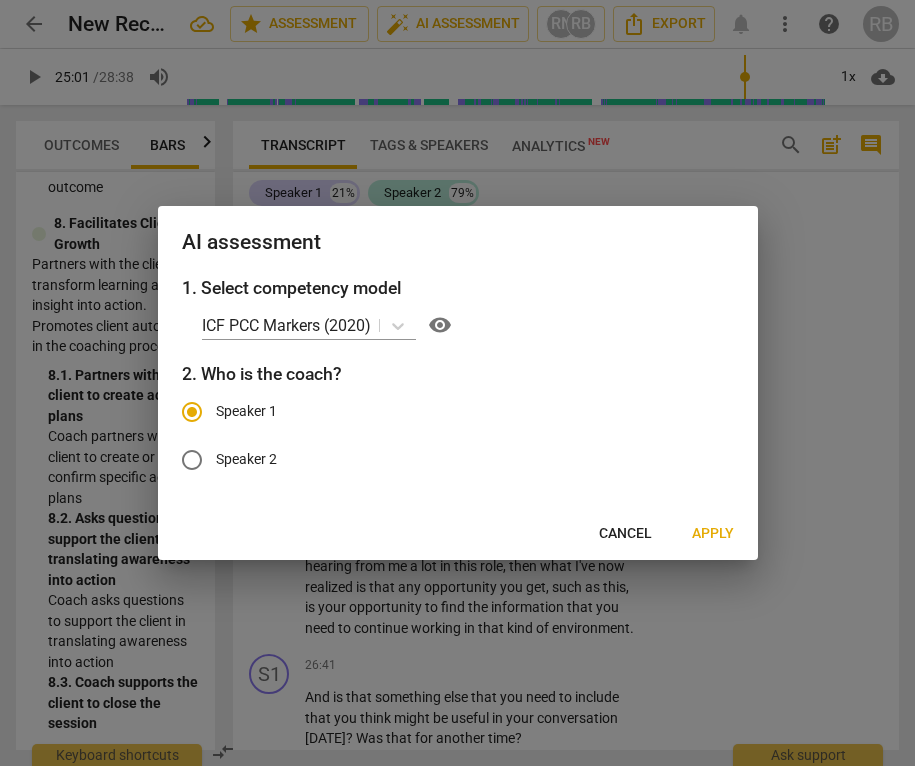 click on "Apply" at bounding box center [713, 534] 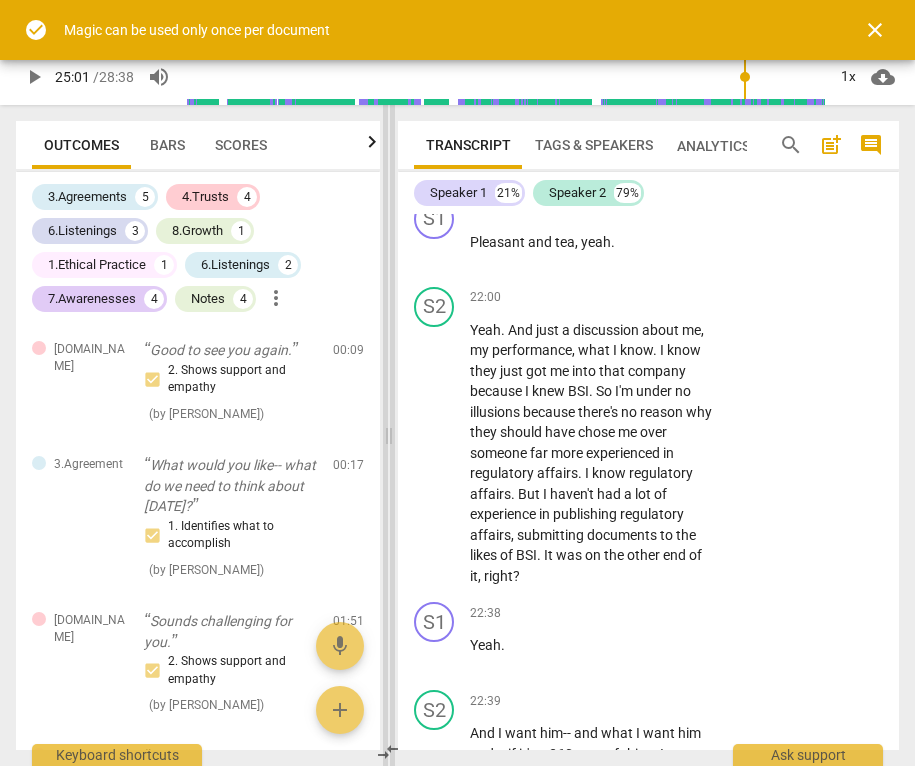 scroll, scrollTop: 17496, scrollLeft: 0, axis: vertical 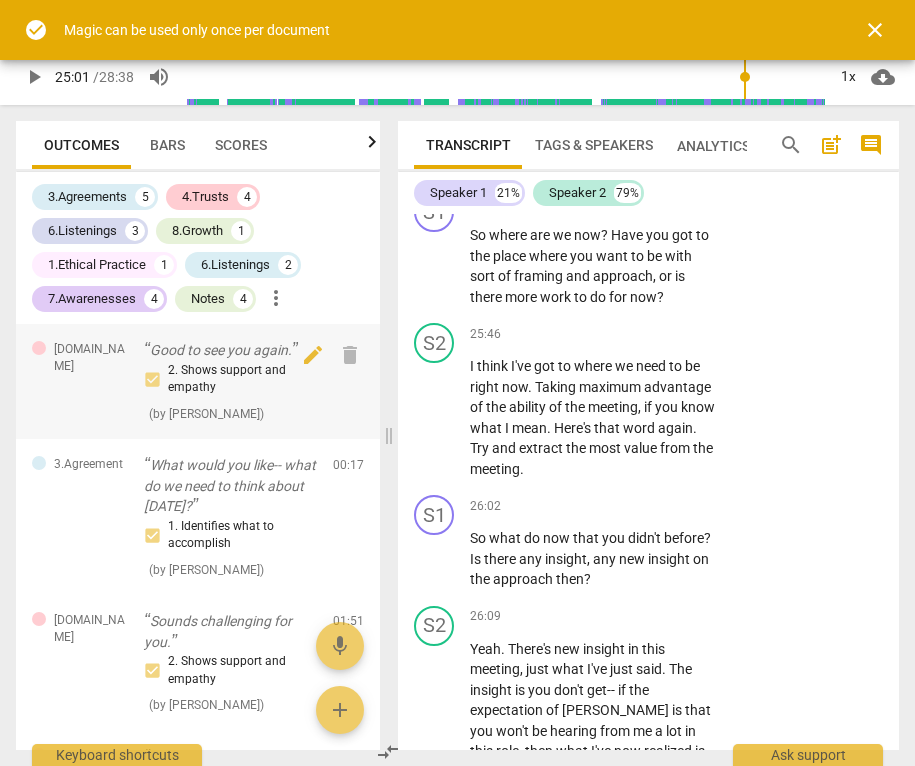 drag, startPoint x: 224, startPoint y: 437, endPoint x: 288, endPoint y: 395, distance: 76.55064 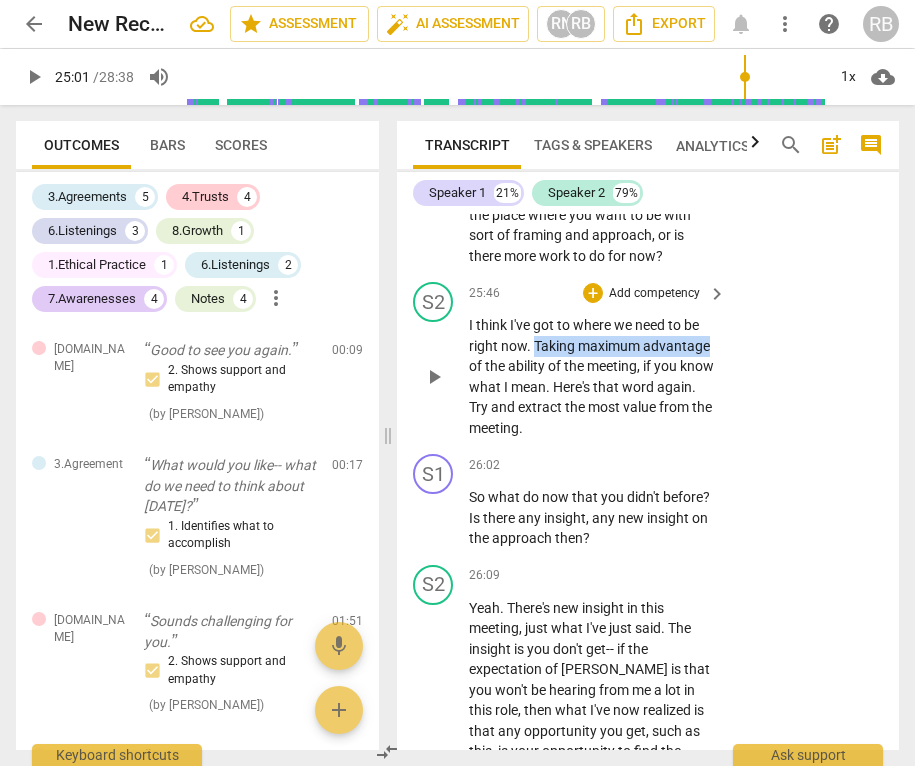 drag, startPoint x: 534, startPoint y: 409, endPoint x: 723, endPoint y: 408, distance: 189.00264 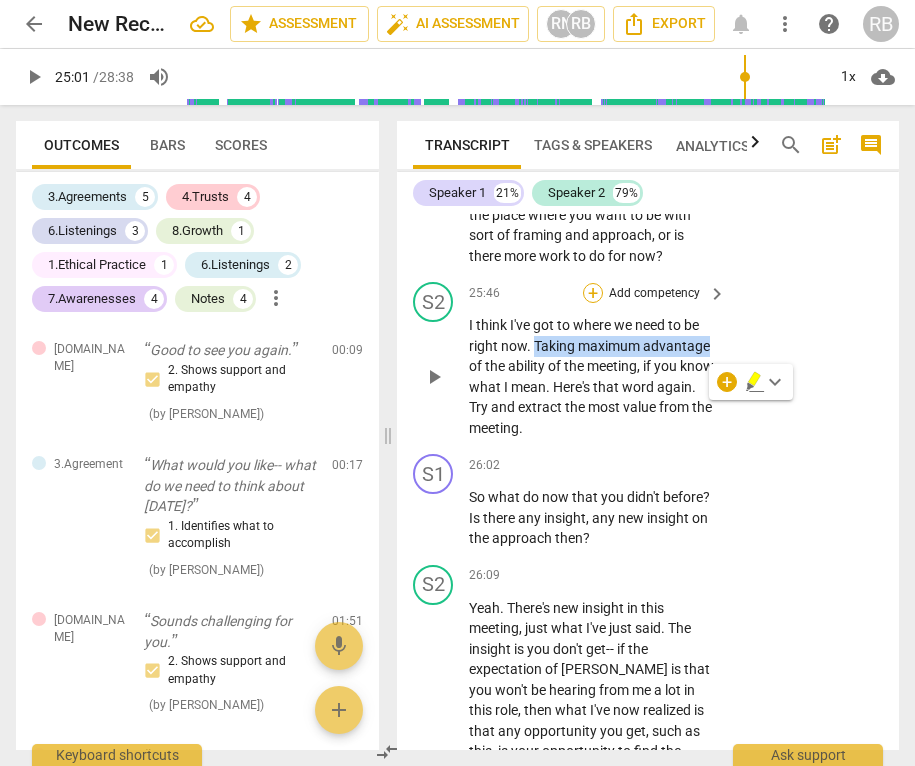 click on "+" at bounding box center (593, 293) 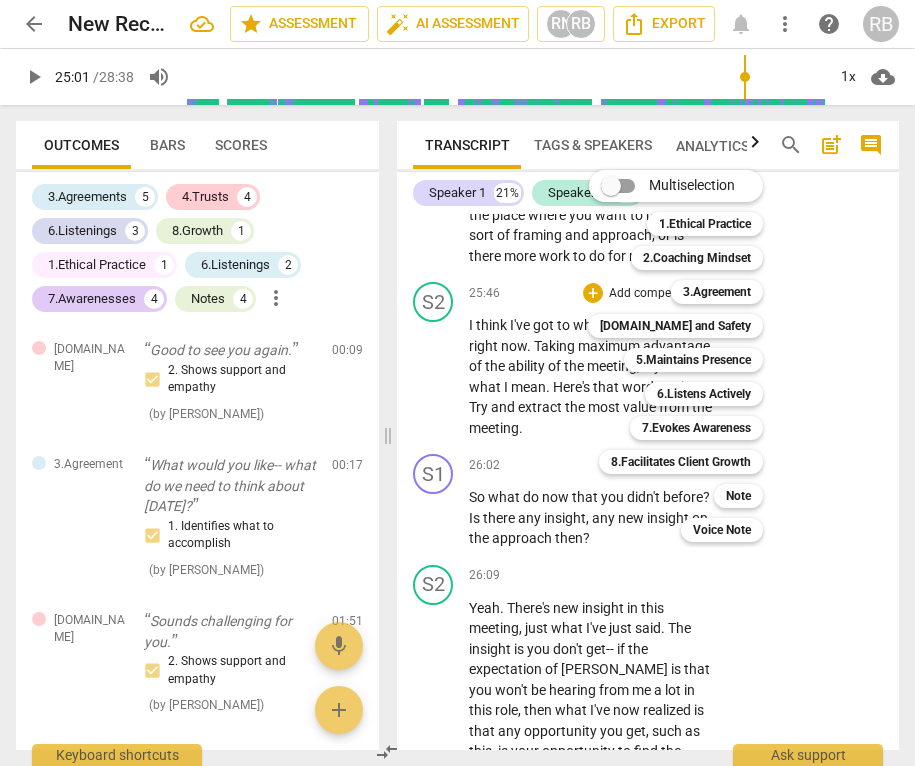 drag, startPoint x: 603, startPoint y: 517, endPoint x: 509, endPoint y: 471, distance: 104.6518 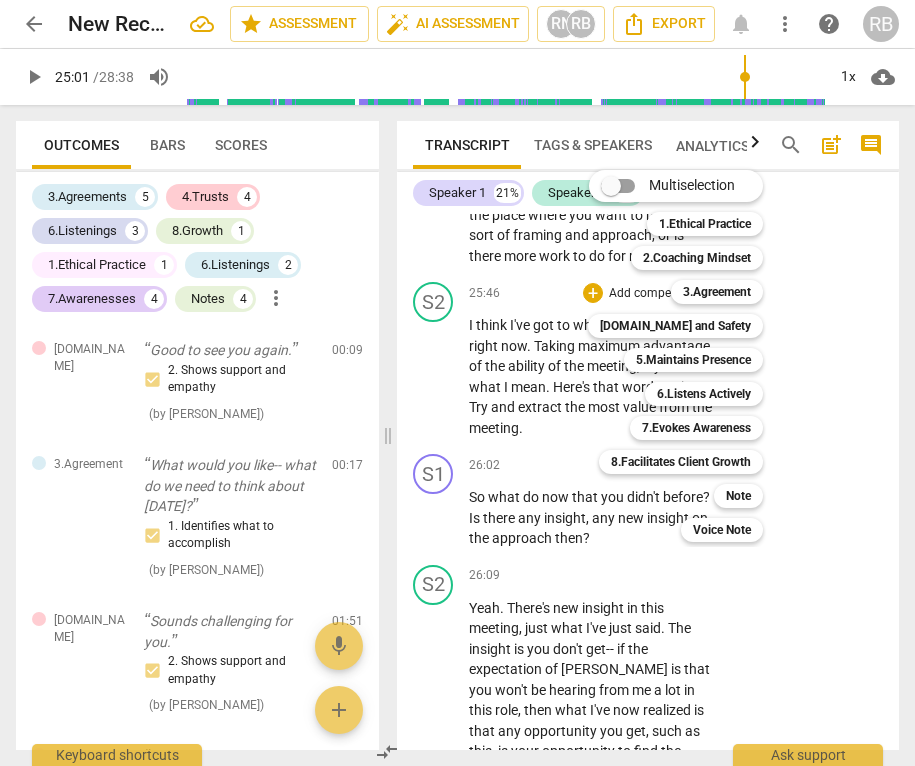 click at bounding box center (457, 383) 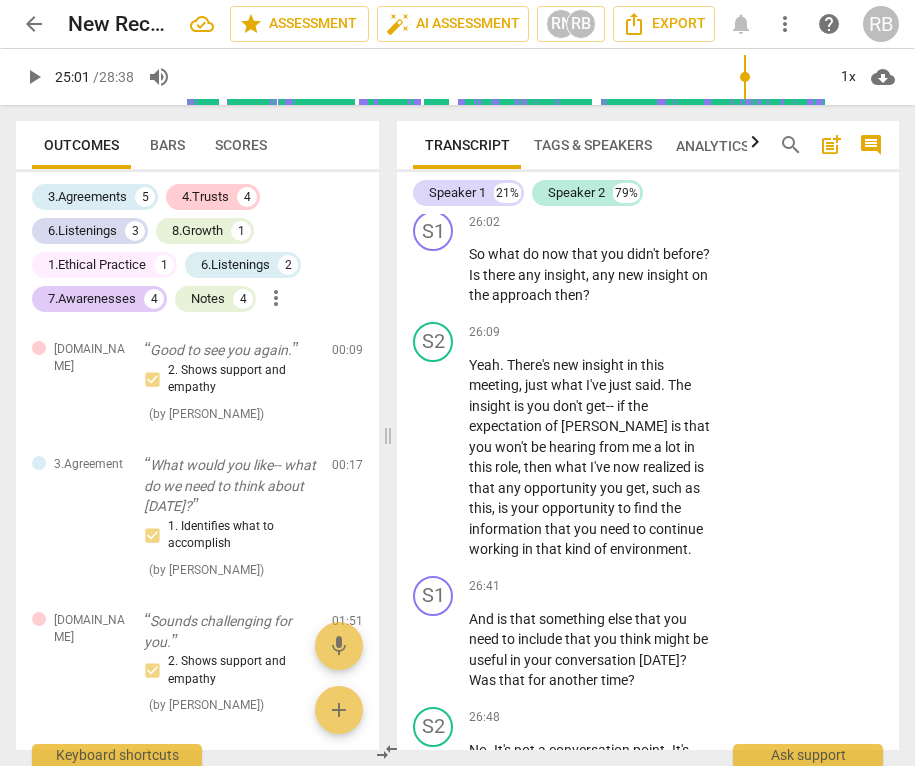 scroll, scrollTop: 17740, scrollLeft: 0, axis: vertical 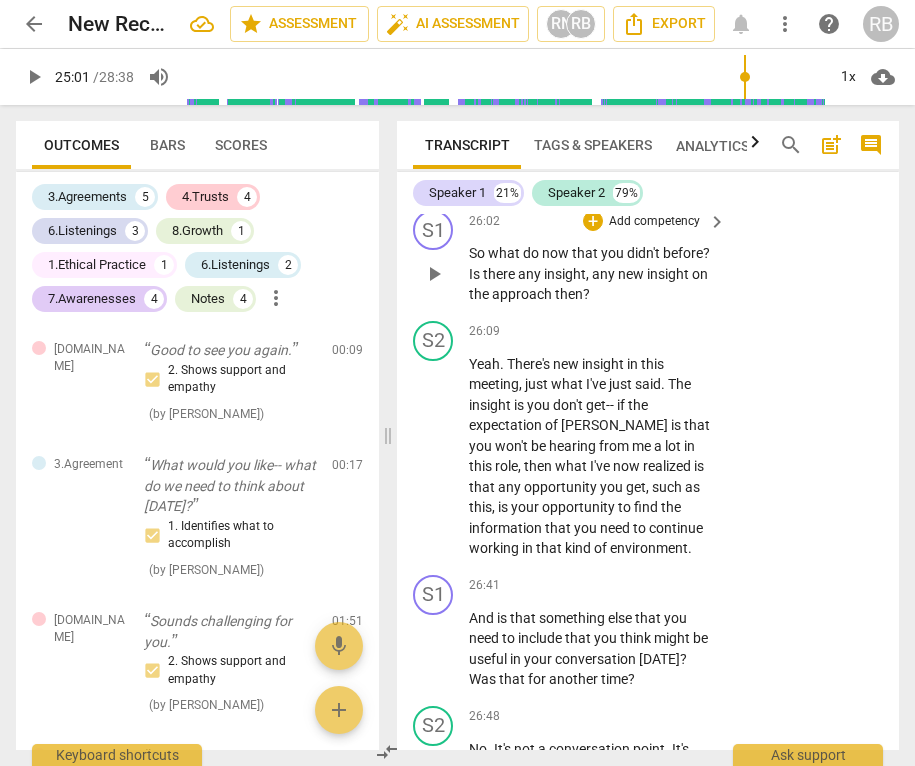 drag, startPoint x: 466, startPoint y: 313, endPoint x: 717, endPoint y: 316, distance: 251.01793 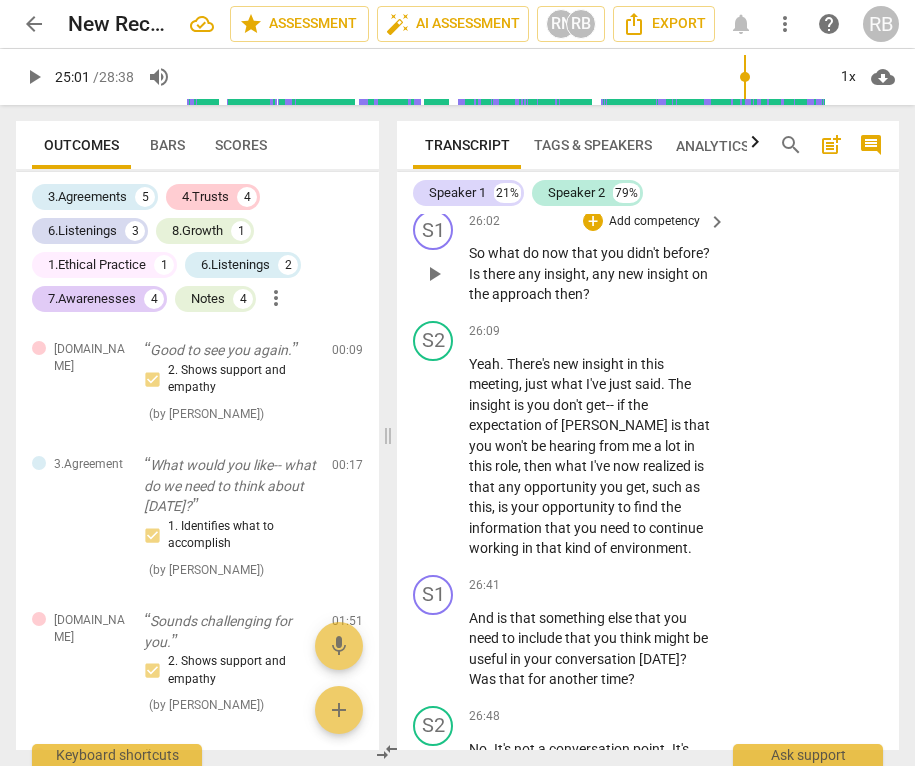 drag, startPoint x: 716, startPoint y: 314, endPoint x: 471, endPoint y: 316, distance: 245.00816 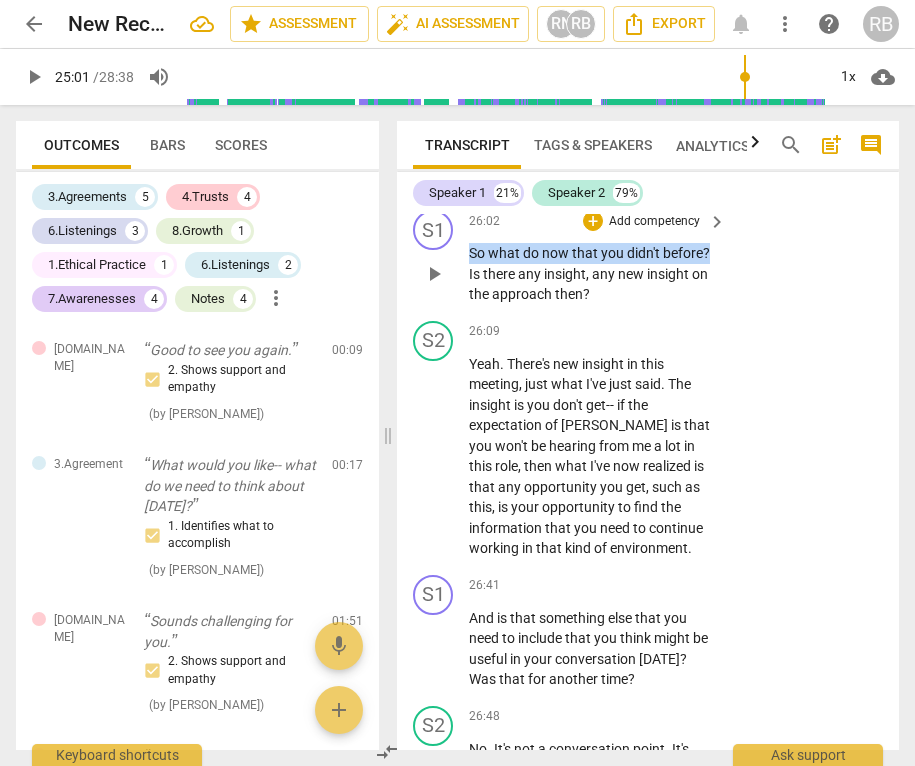 drag, startPoint x: 471, startPoint y: 316, endPoint x: 711, endPoint y: 317, distance: 240.00209 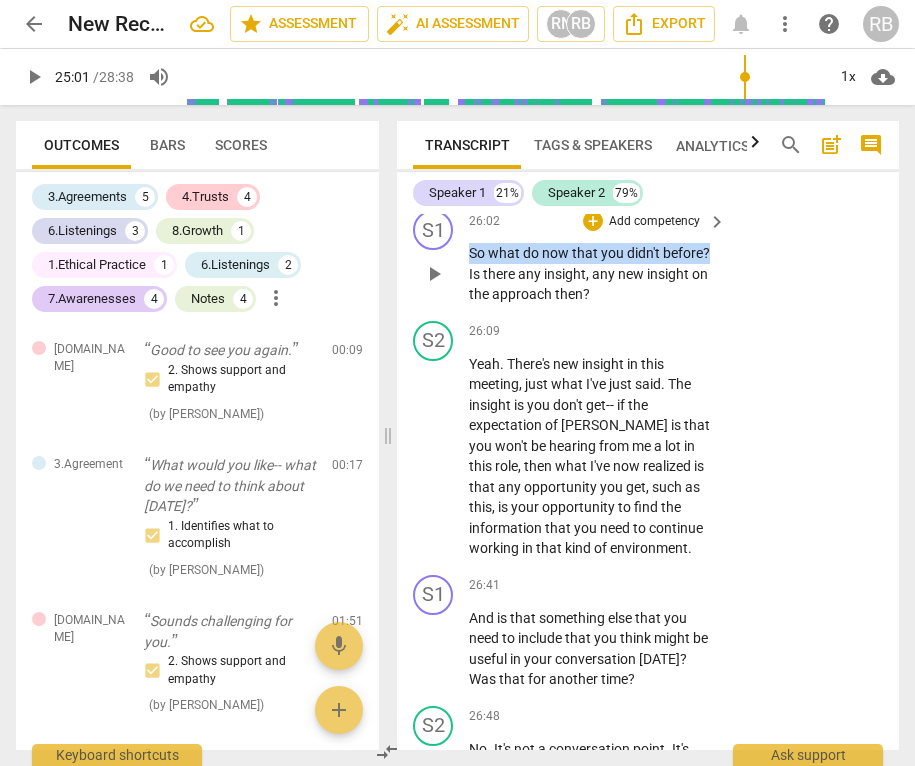 click on "So   what   do   now   that   you   didn't   before ?   Is   there   any   insight ,   any   new   insight   on   the   approach   then ?" at bounding box center (592, 274) 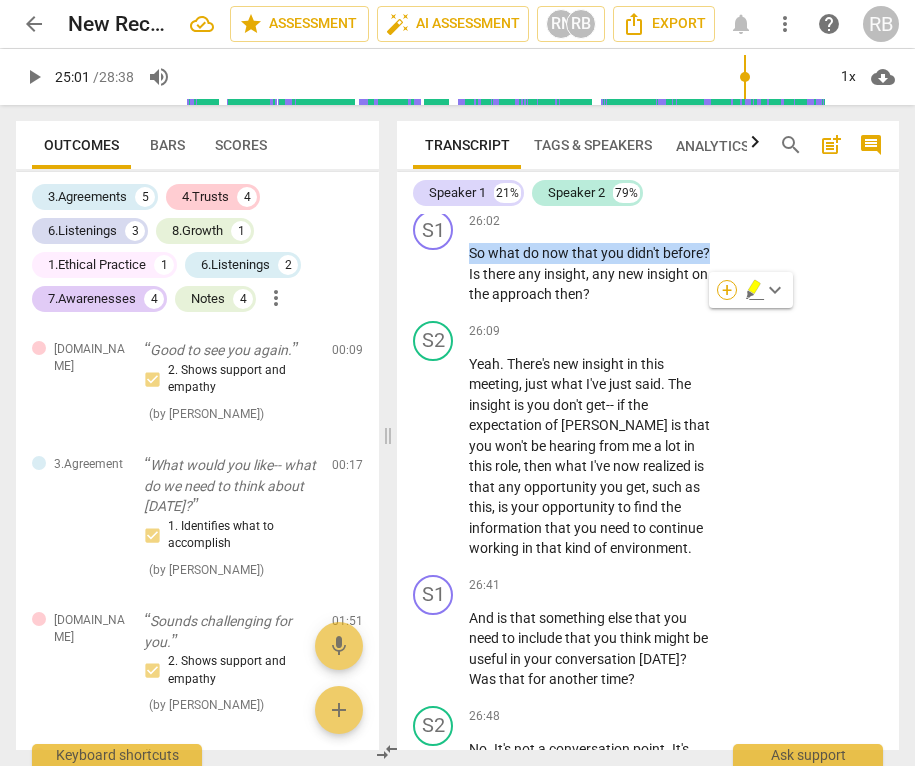 click on "+" at bounding box center [727, 290] 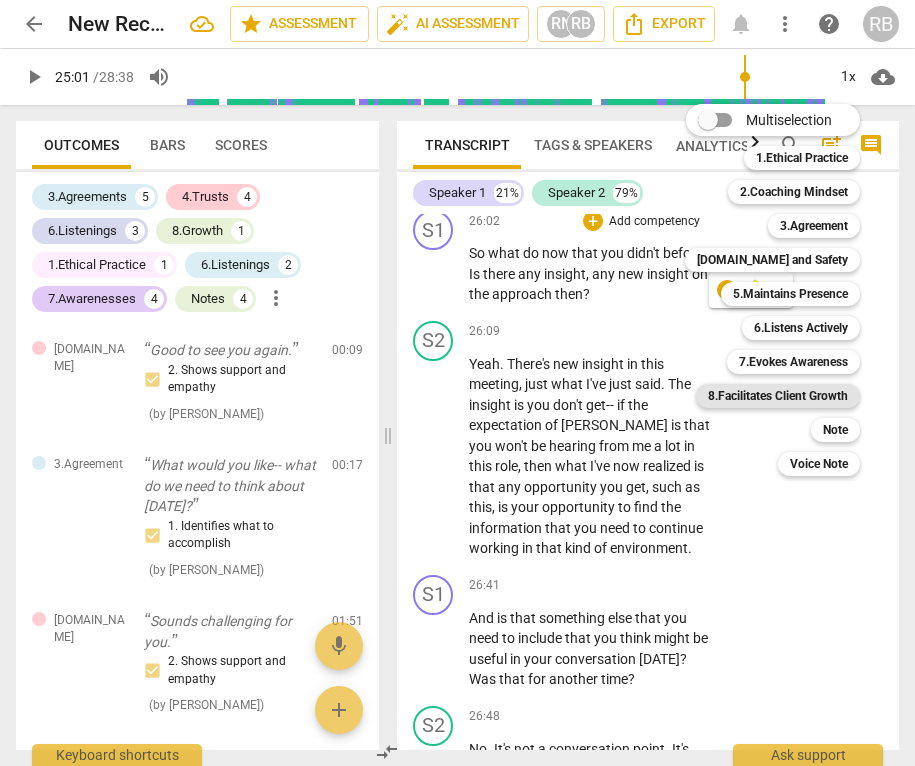 click on "8.Facilitates Client Growth" at bounding box center [778, 396] 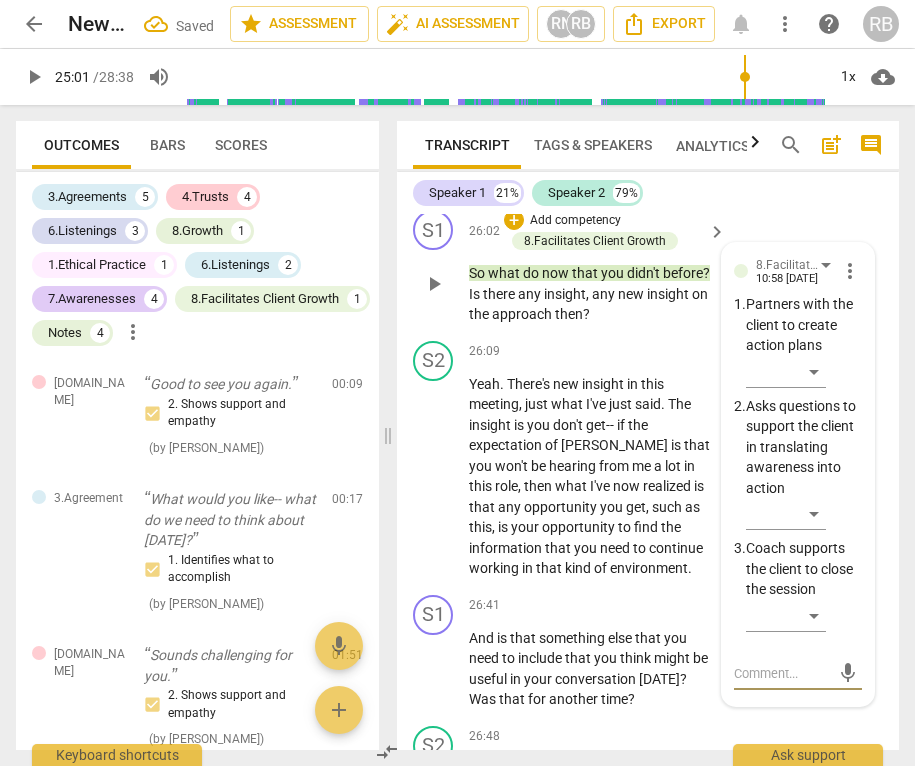 scroll, scrollTop: 17754, scrollLeft: 0, axis: vertical 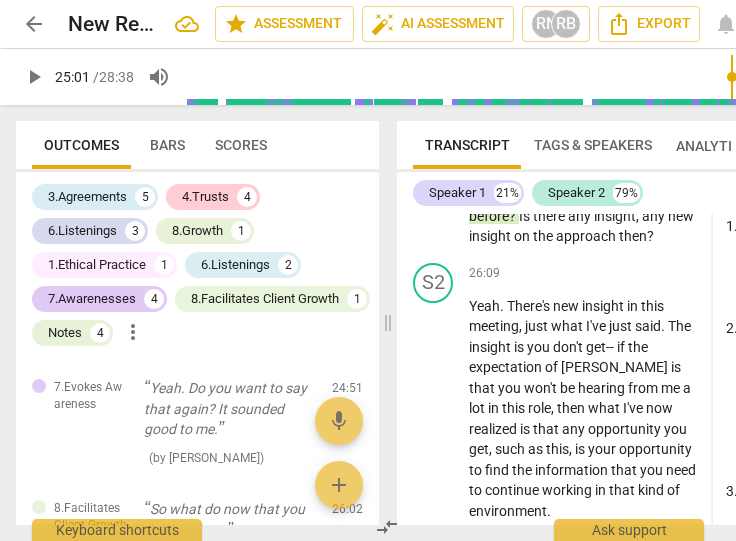type on "1501" 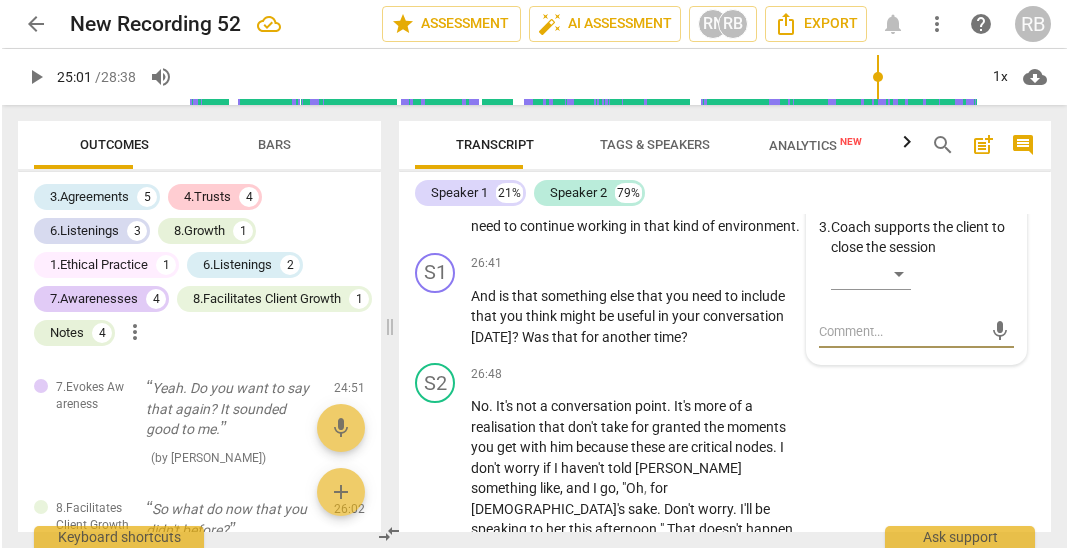 scroll, scrollTop: 15119, scrollLeft: 0, axis: vertical 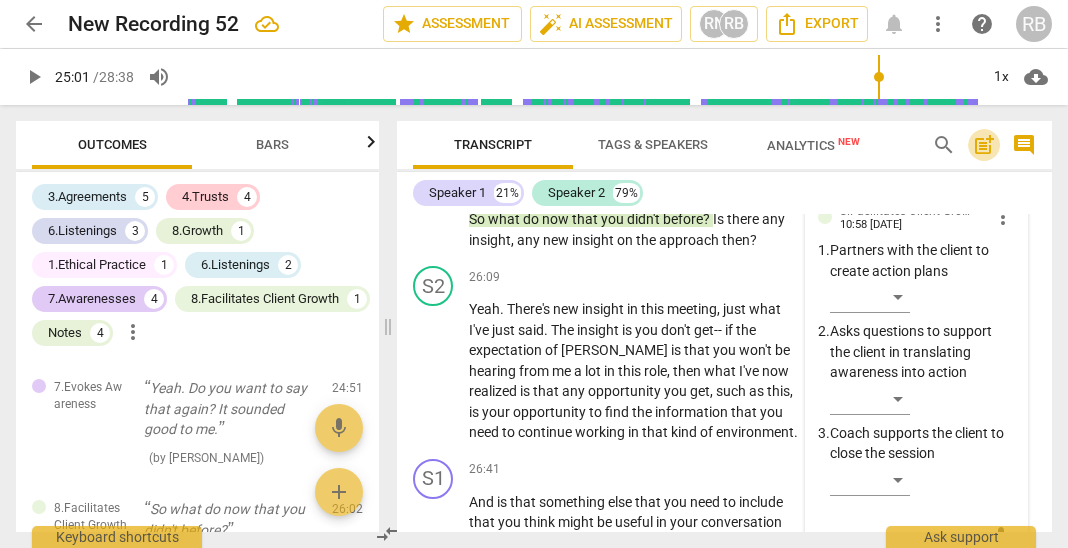 click on "post_add" at bounding box center (984, 145) 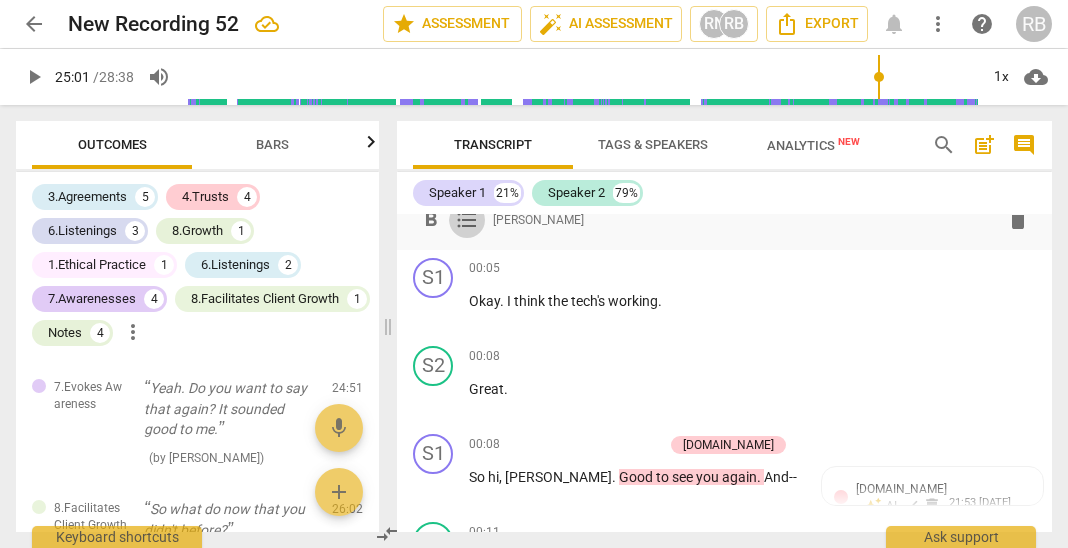 click on "format_list_bulleted" at bounding box center [467, 220] 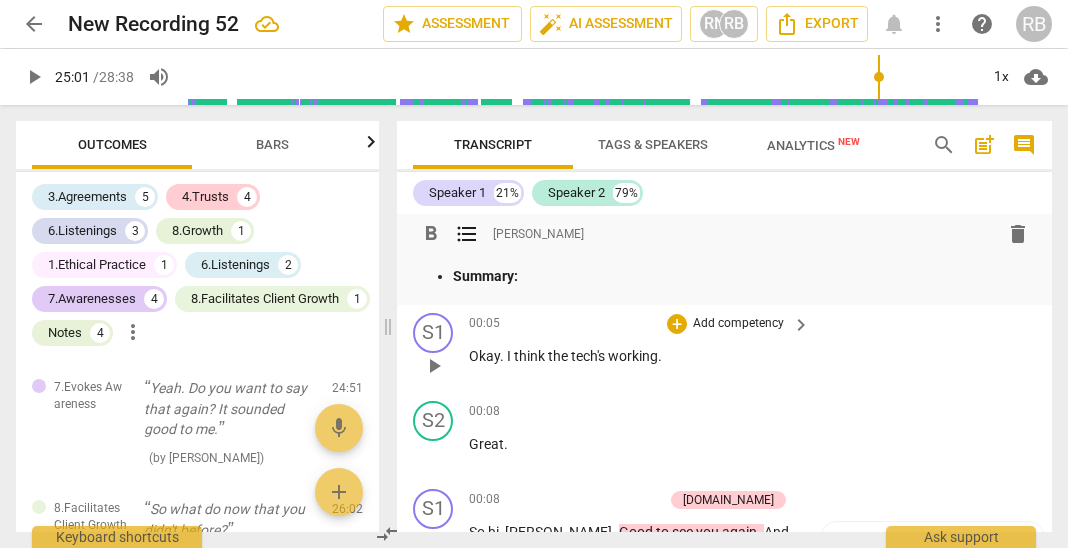 scroll, scrollTop: 0, scrollLeft: 0, axis: both 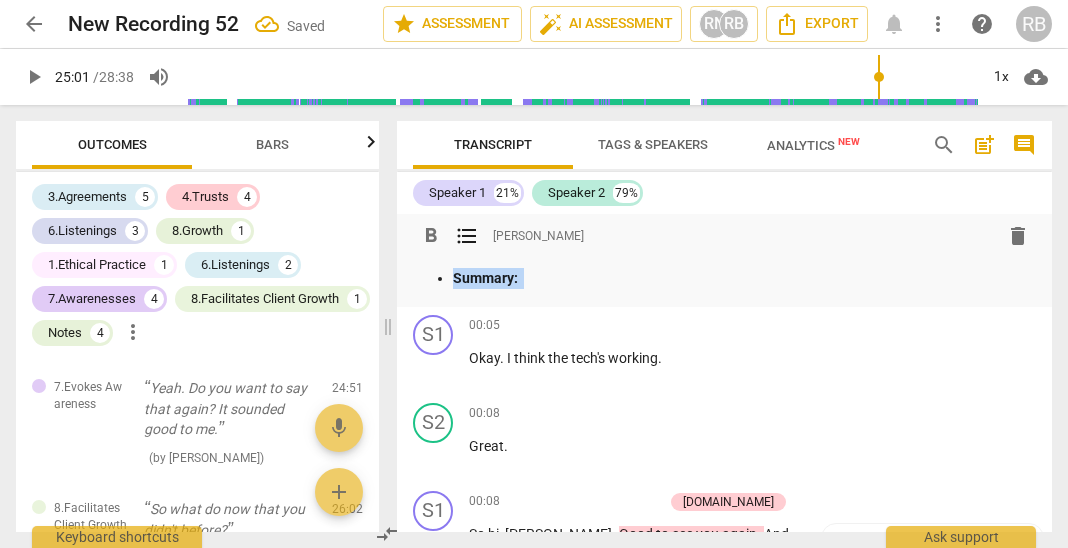 drag, startPoint x: 573, startPoint y: 281, endPoint x: 411, endPoint y: 284, distance: 162.02777 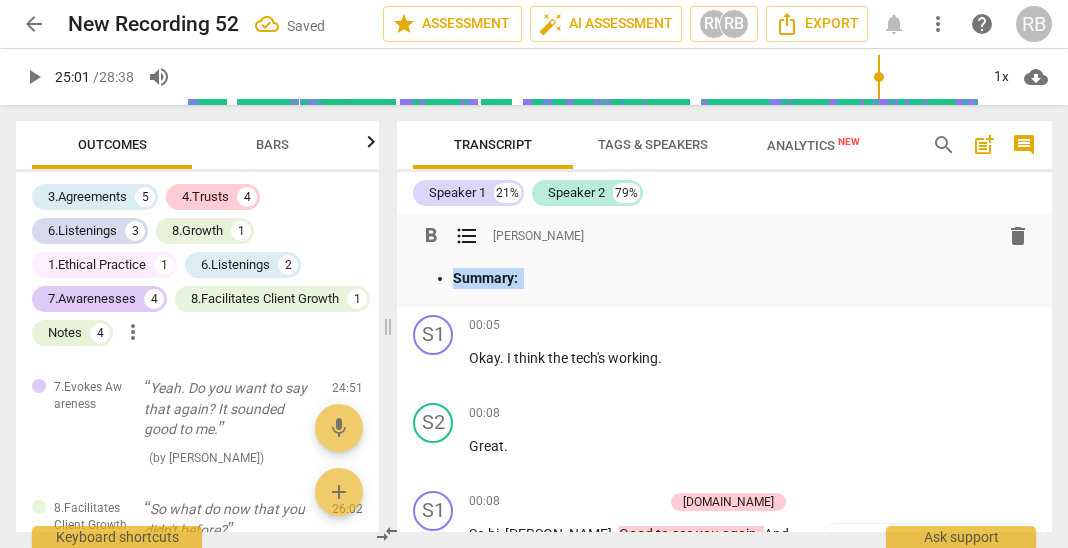 click on "format_bold format_list_bulleted [PERSON_NAME] delete Summary:" at bounding box center (724, 260) 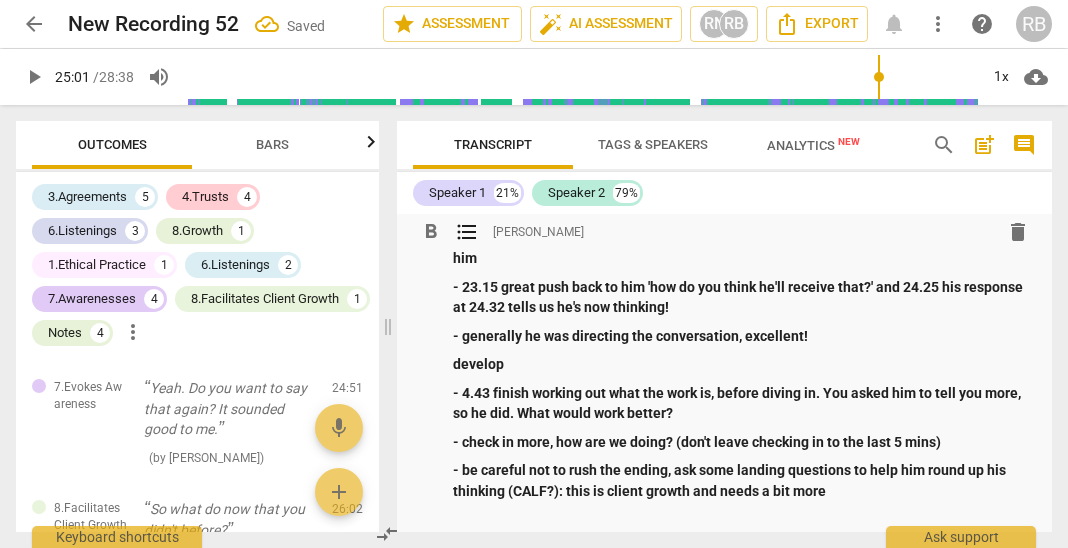 scroll, scrollTop: 0, scrollLeft: 0, axis: both 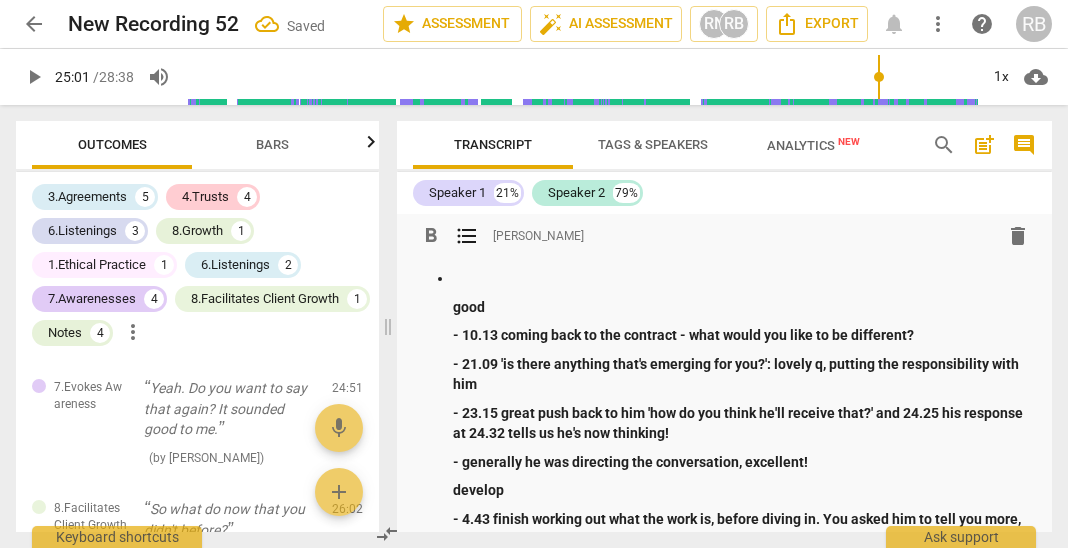 click on "good  - 10.13 coming back to the contract - what would you like to be different? - 21.09 'is there anything that's emerging for you?': lovely q, putting the responsibility with him  - 23.15 great push back to him 'how do you think he'll receive that?' and 24.25 his response at 24.32 tells us he's now thinking! - generally he was directing the conversation, excellent! develop  - 4.43 finish working out what the work is, before diving in. You asked him to tell you more, so he did. What would work better?  - check in more, how are we doing? (don't leave checking in to the last 5 mins) - be careful not to rush the ending, ask some landing questions to help him round up his thinking (CALF?): this is client growth and needs a bit more" at bounding box center (724, 462) 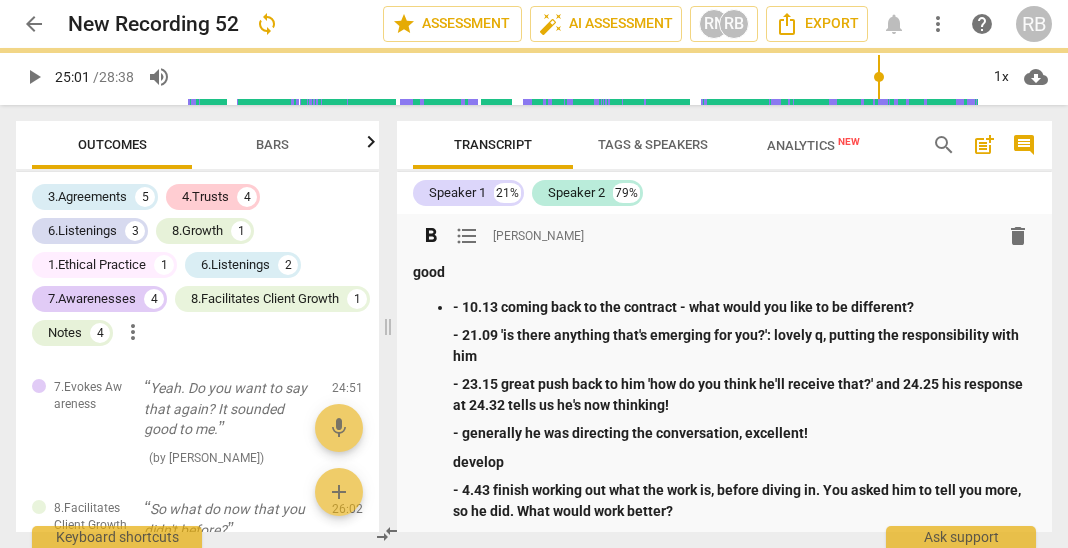 click on "- 10.13 coming back to the contract - what would you like to be different?" at bounding box center [683, 307] 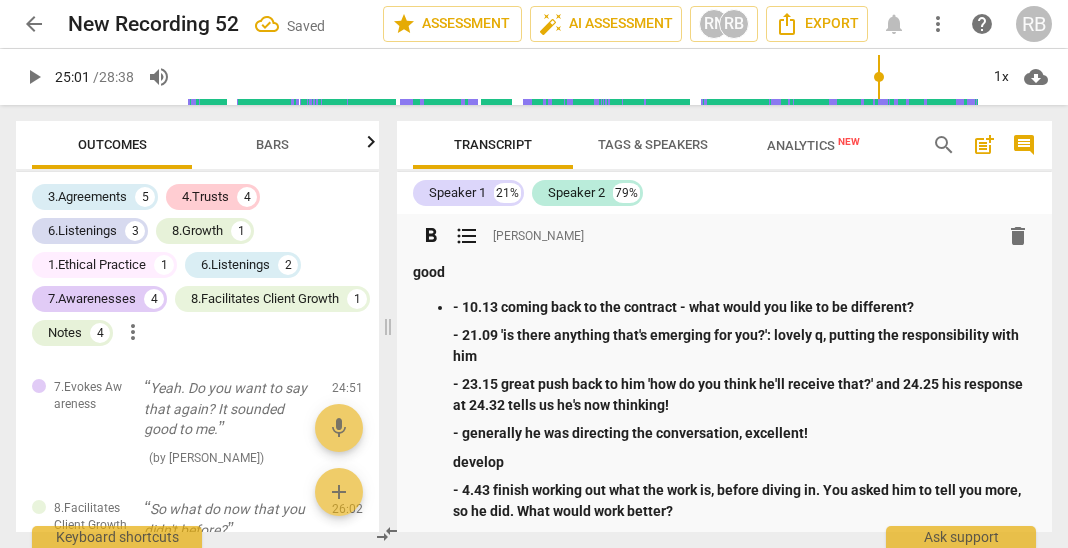 type 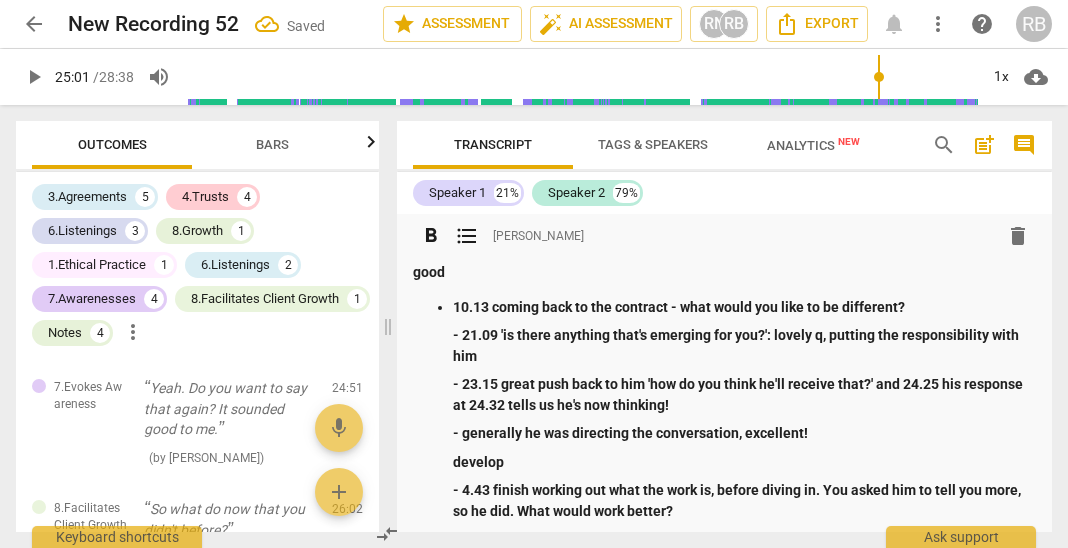 click on "- 21.09 'is there anything that's emerging for you?': lovely q, putting the responsibility with him" at bounding box center [737, 345] 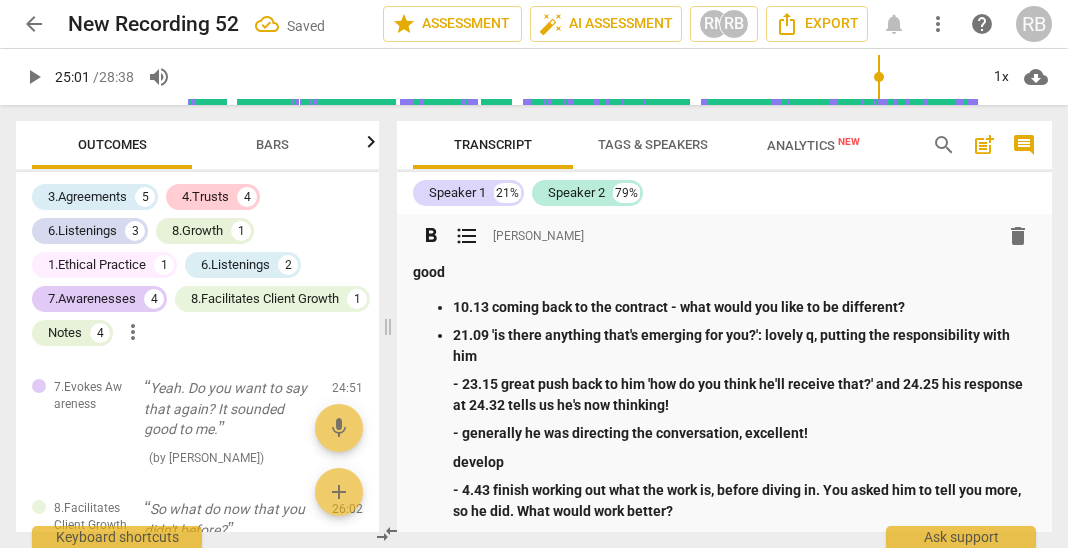 drag, startPoint x: 465, startPoint y: 382, endPoint x: 471, endPoint y: 391, distance: 10.816654 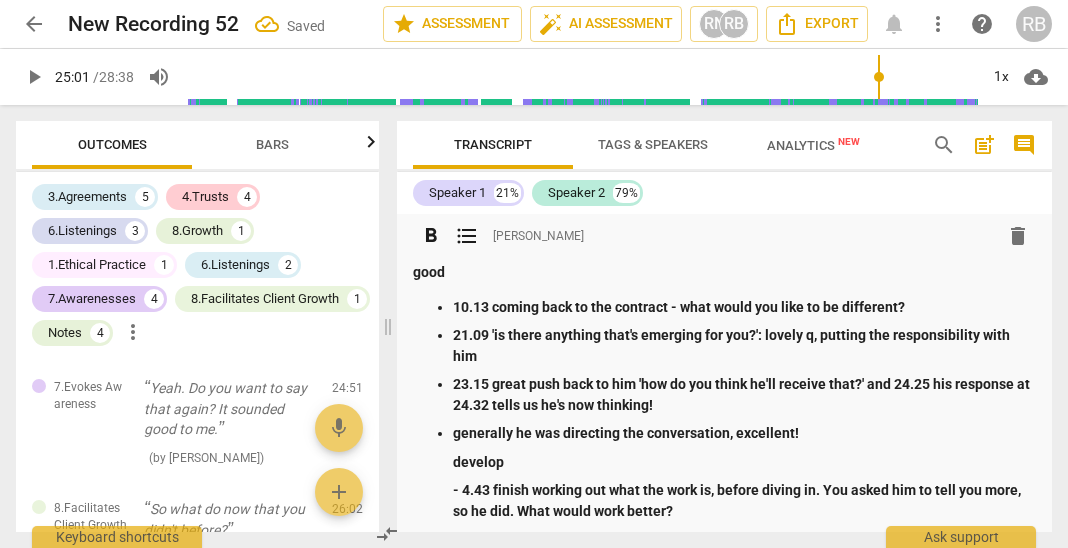 click on "generally he was directing the conversation, excellent!" at bounding box center [744, 433] 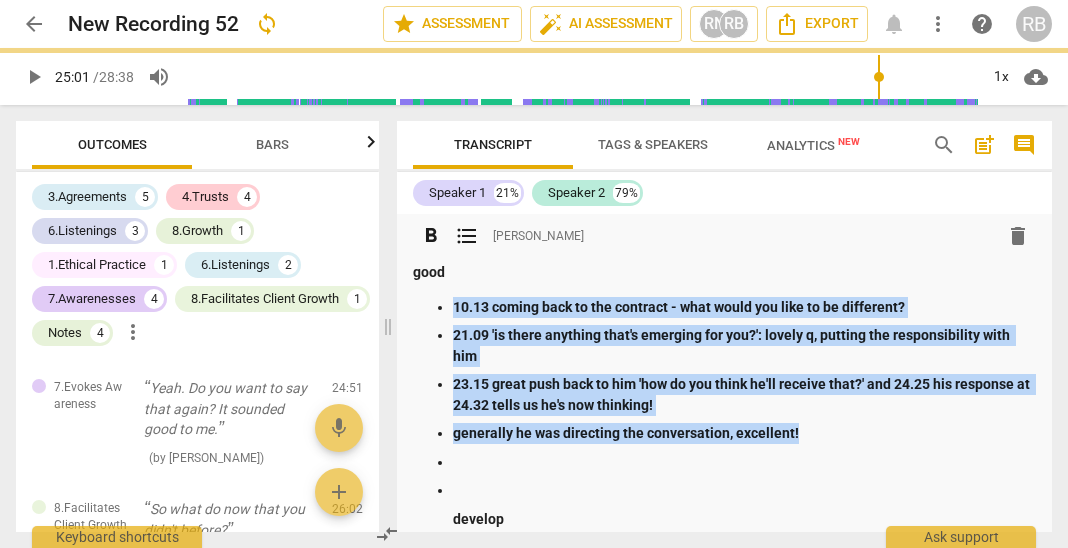 drag, startPoint x: 809, startPoint y: 428, endPoint x: 438, endPoint y: 295, distance: 394.11926 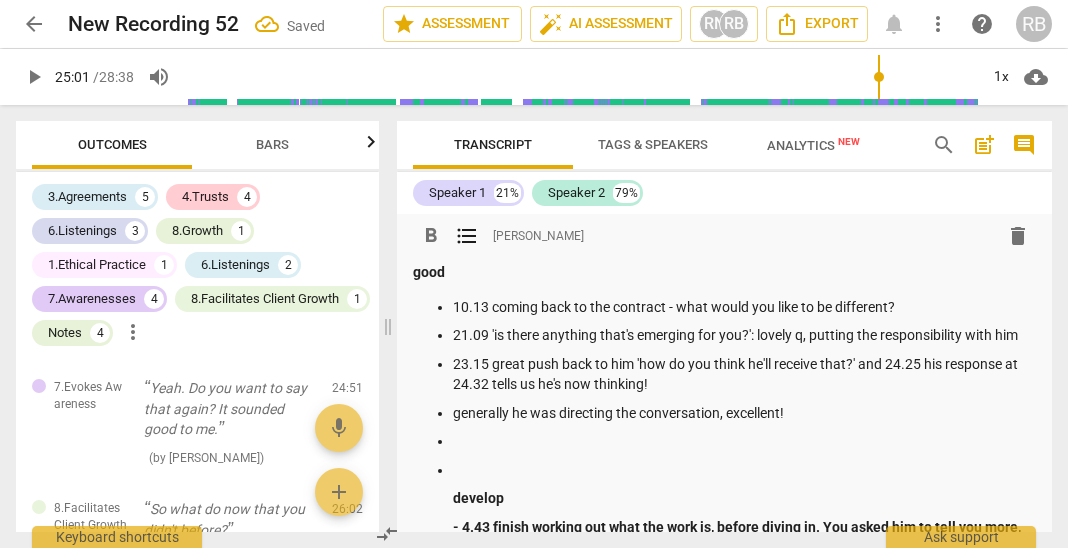 click at bounding box center (744, 441) 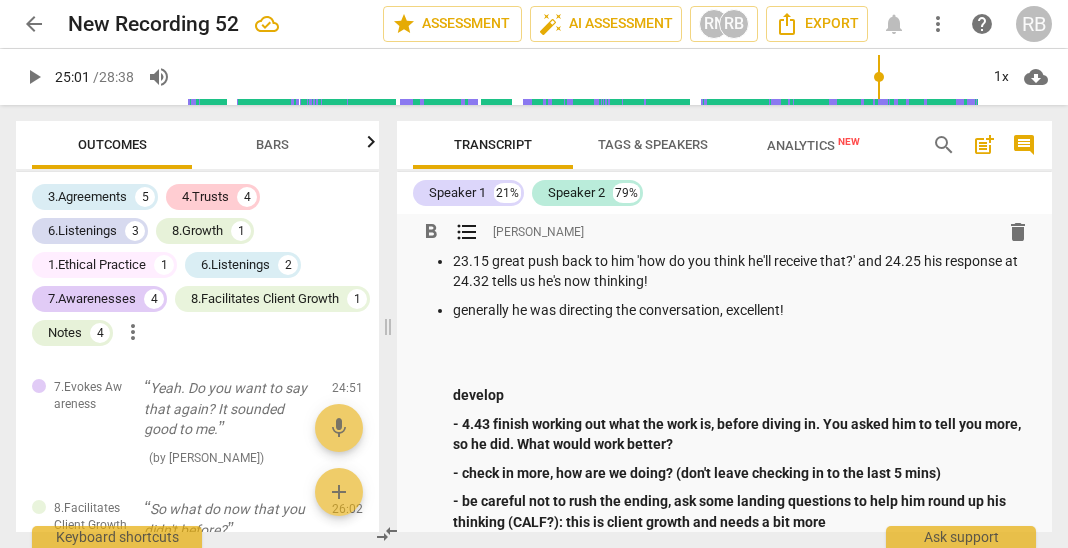 scroll, scrollTop: 123, scrollLeft: 0, axis: vertical 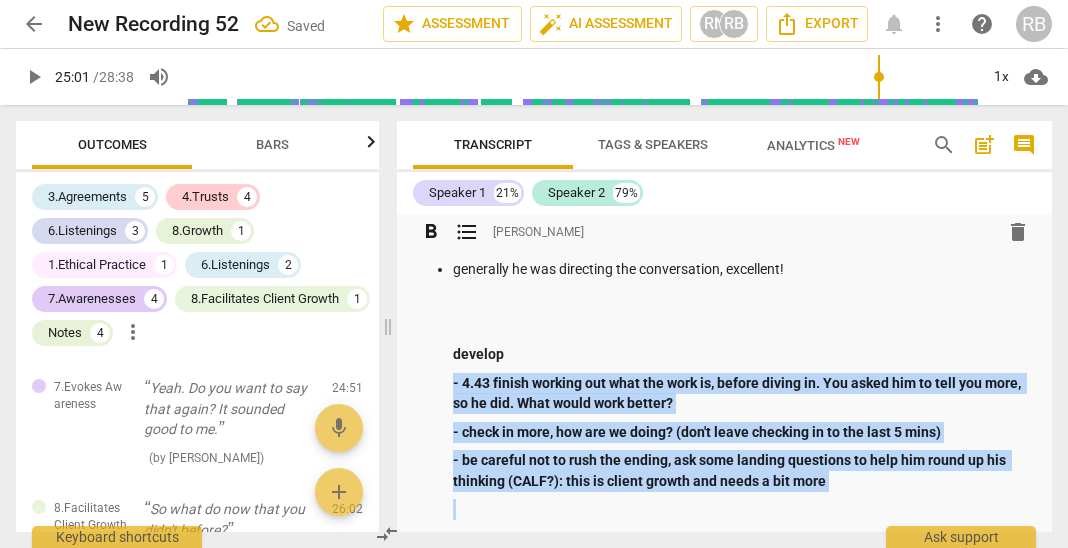 drag, startPoint x: 452, startPoint y: 406, endPoint x: 791, endPoint y: 503, distance: 352.60458 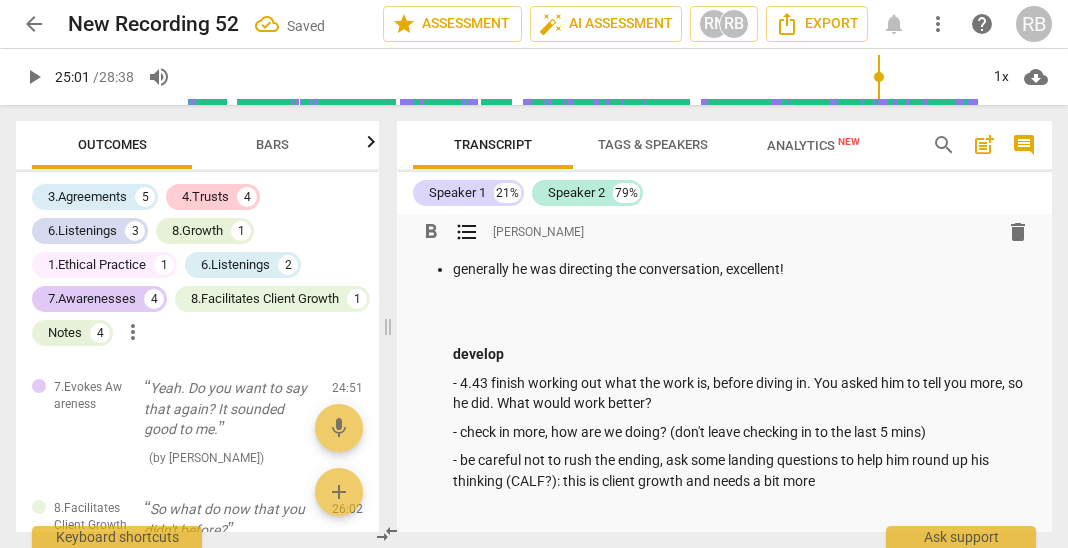 drag, startPoint x: 460, startPoint y: 387, endPoint x: 496, endPoint y: 407, distance: 41.18252 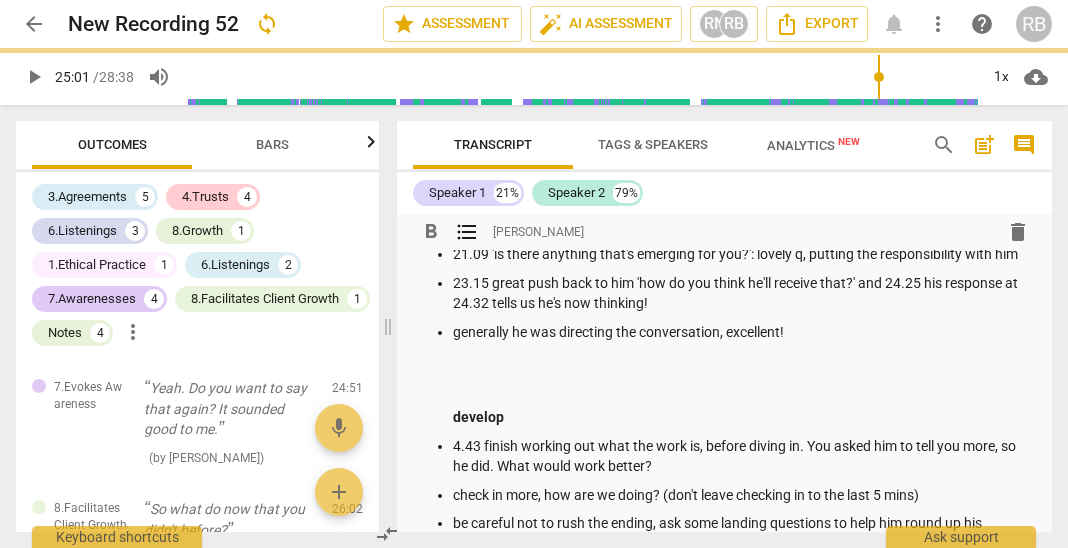 scroll, scrollTop: 0, scrollLeft: 0, axis: both 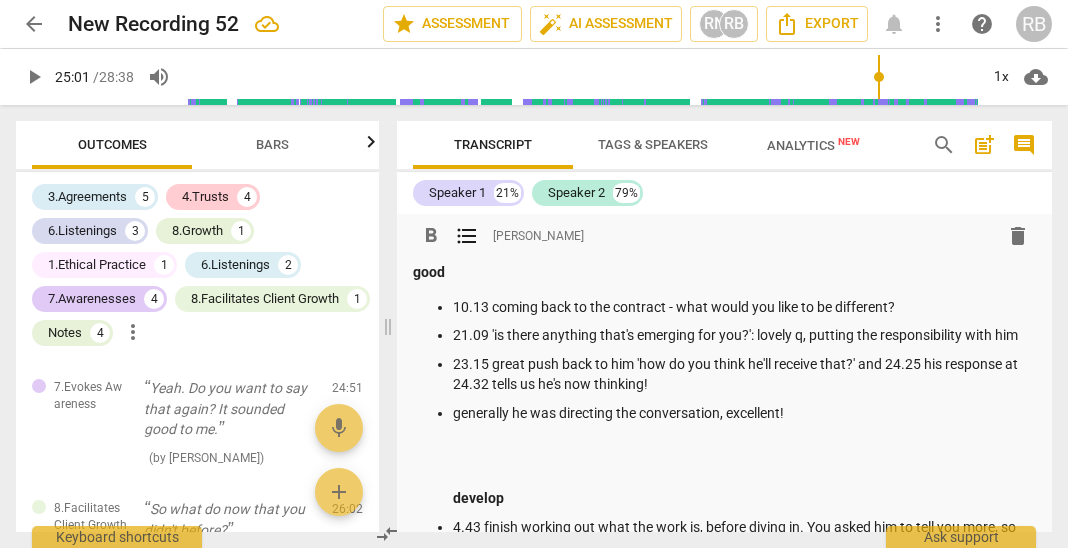 drag, startPoint x: 539, startPoint y: 508, endPoint x: 528, endPoint y: 501, distance: 13.038404 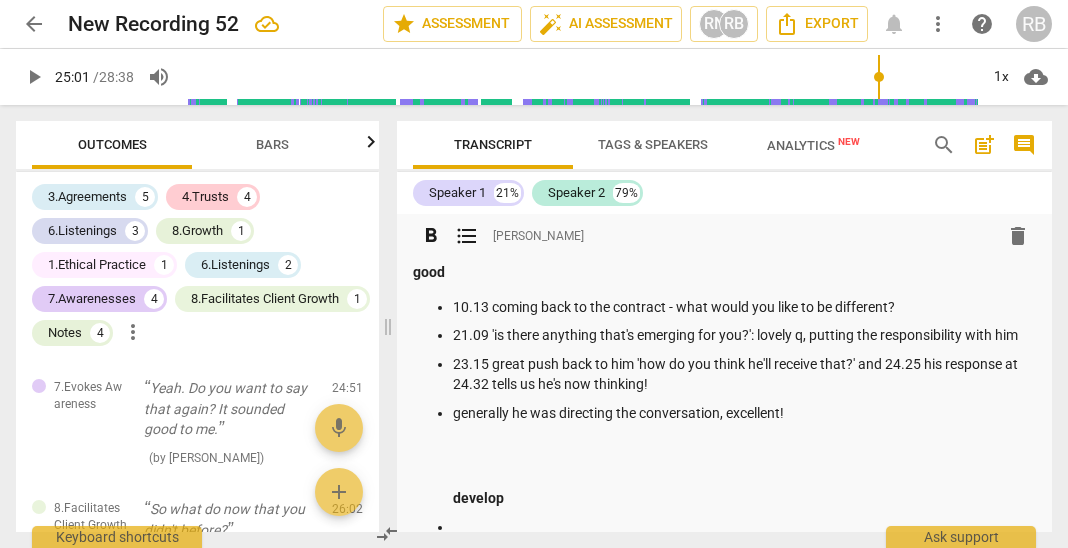 scroll, scrollTop: 8, scrollLeft: 0, axis: vertical 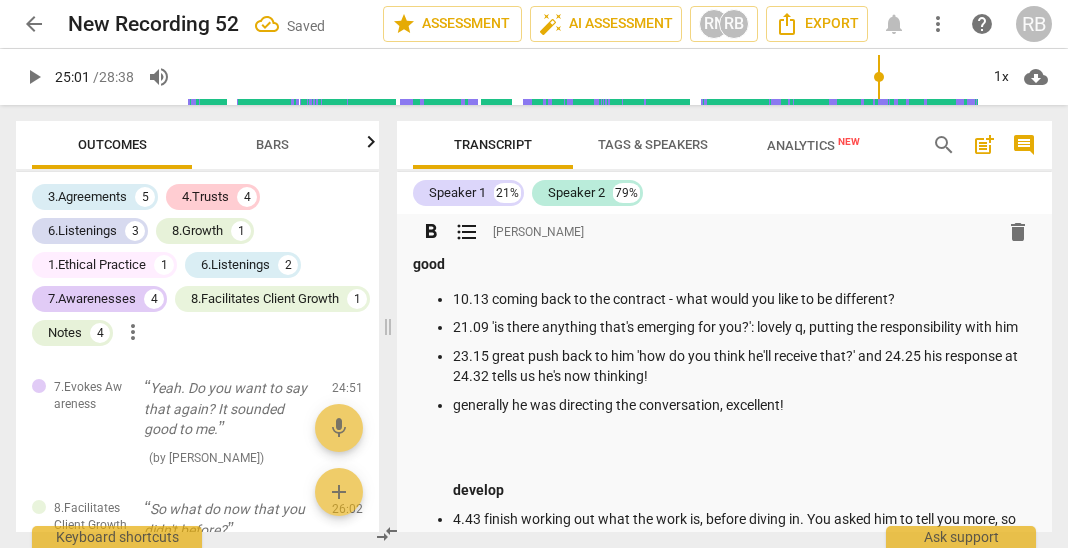 click on "10.13 coming back to the contract - what would you like to be different? 21.09 'is there anything that's emerging for you?': lovely q, putting the responsibility with him  23.15 great push back to him 'how do you think he'll receive that?' and 24.25 his response at 24.32 tells us he's now thinking!  generally he was directing the conversation, excellent! develop  4.43 finish working out what the work is, before diving in. You asked him to tell you more, so he did. What would work better?  check in more, how are we doing? (don't leave checking in to the last 5 mins) be careful not to rush the ending, ask some landing questions to help him round up his thinking (CALF?): this is client growth and needs a bit more" at bounding box center (724, 472) 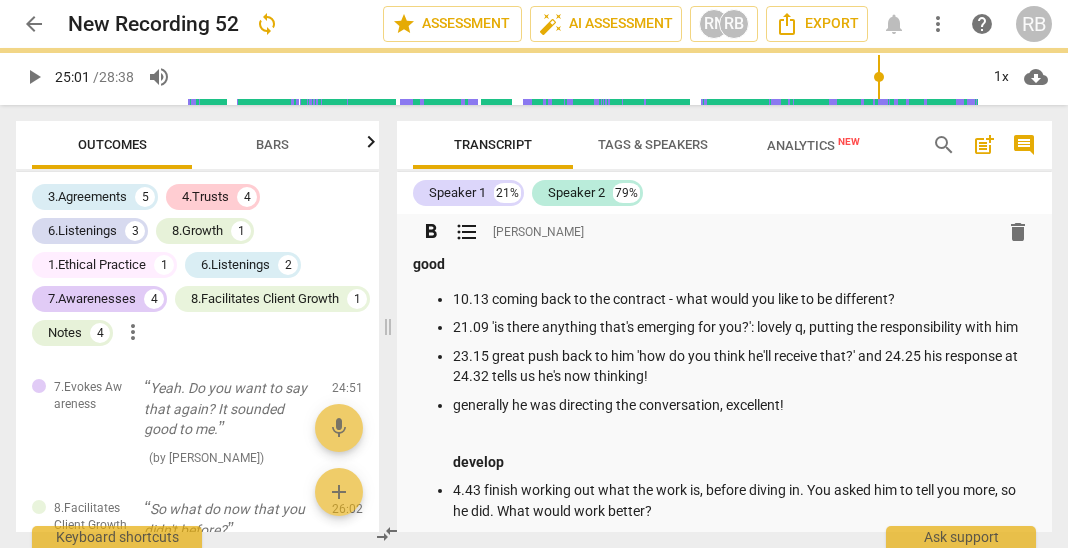 click on "good" at bounding box center (429, 264) 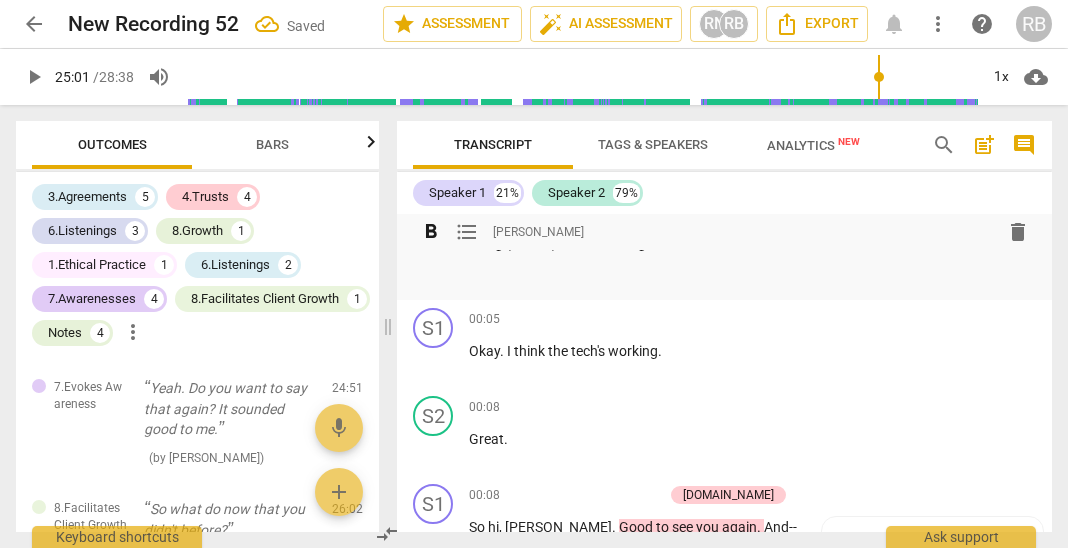 scroll, scrollTop: 0, scrollLeft: 0, axis: both 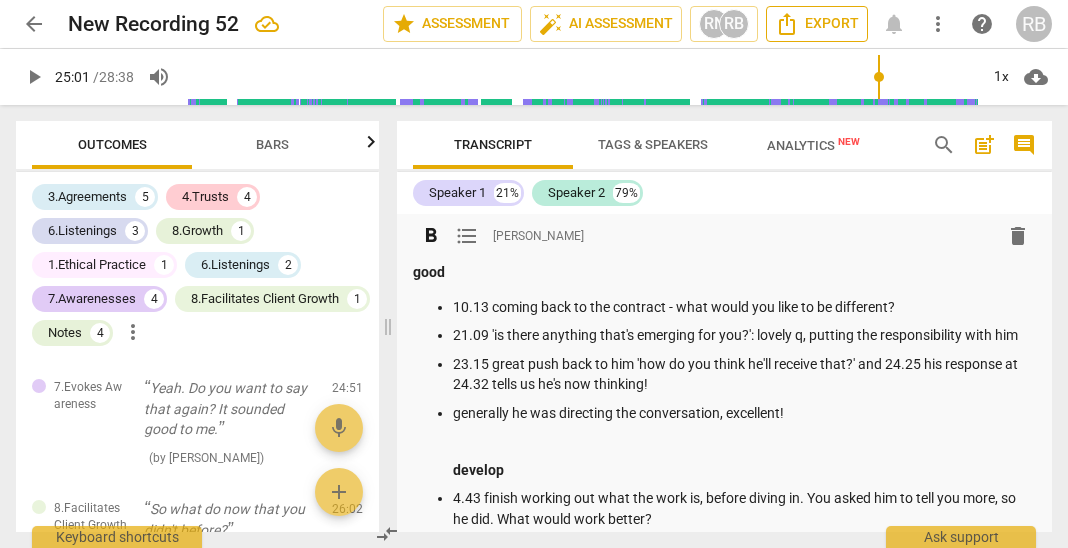 click on "Export" at bounding box center [817, 24] 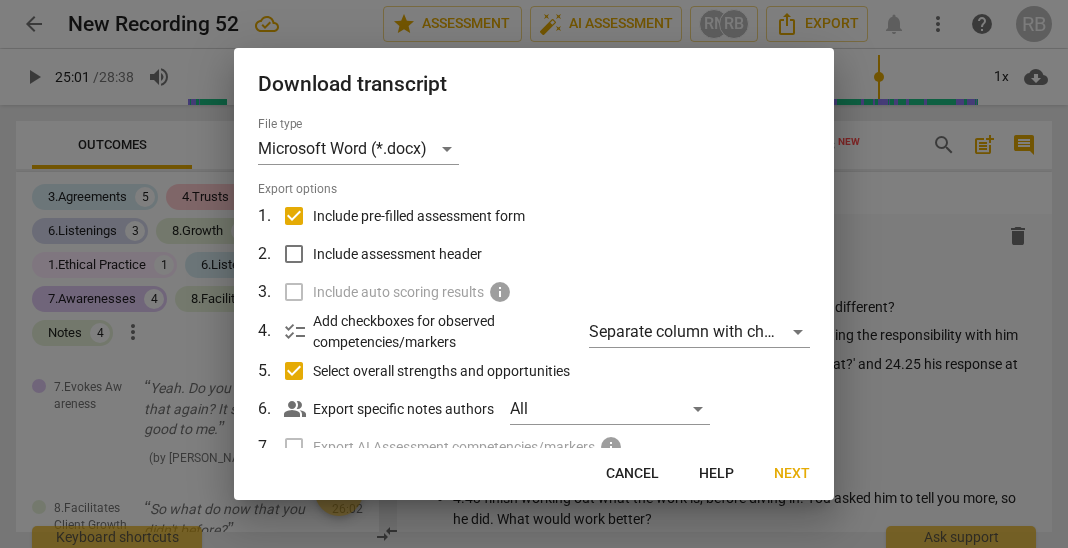 click on "Next" at bounding box center [792, 474] 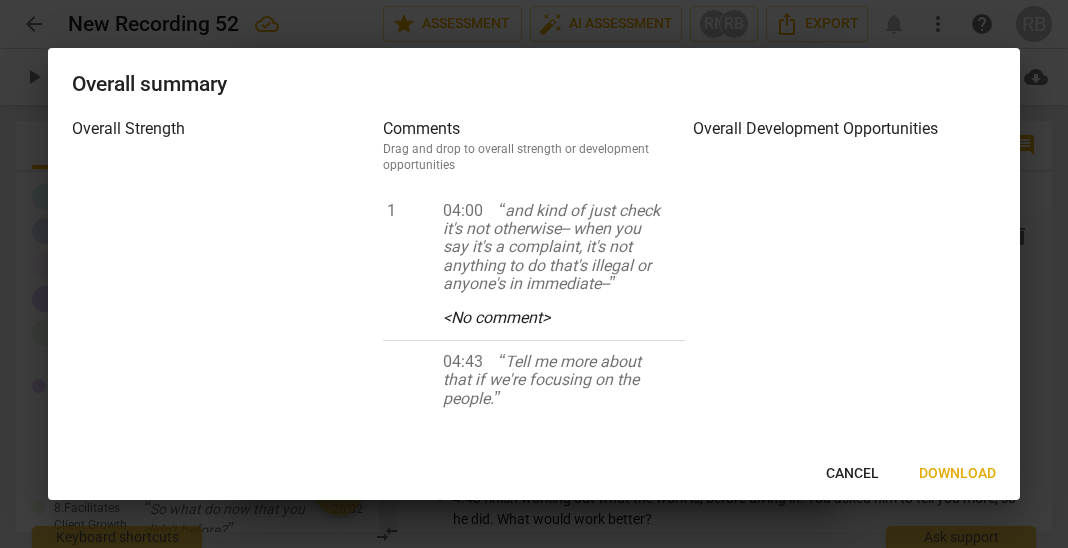 drag, startPoint x: 970, startPoint y: 471, endPoint x: 906, endPoint y: 367, distance: 122.1147 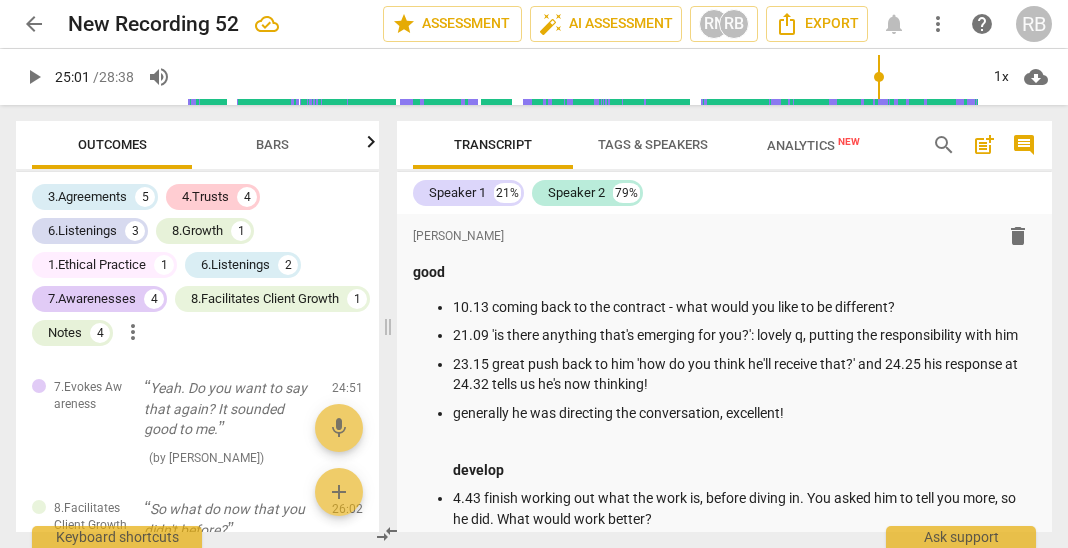 click on "arrow_back" at bounding box center (34, 24) 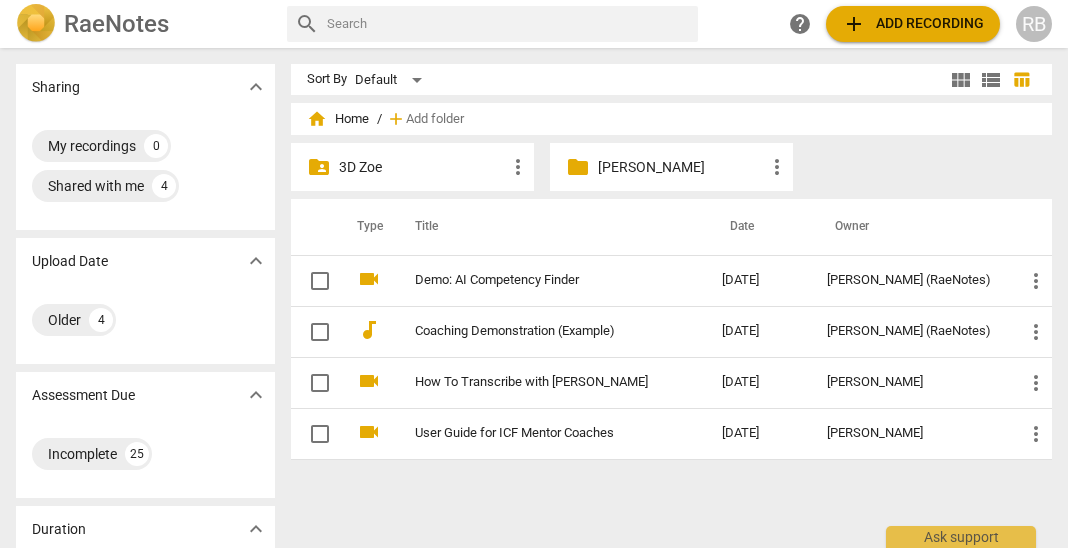 click on "[PERSON_NAME]" at bounding box center [681, 167] 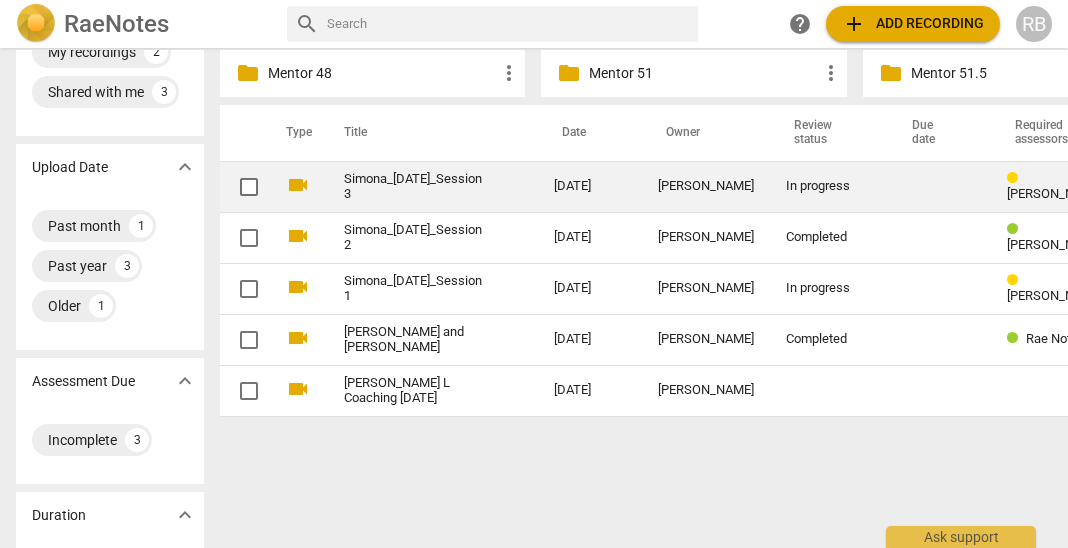 scroll, scrollTop: 95, scrollLeft: 0, axis: vertical 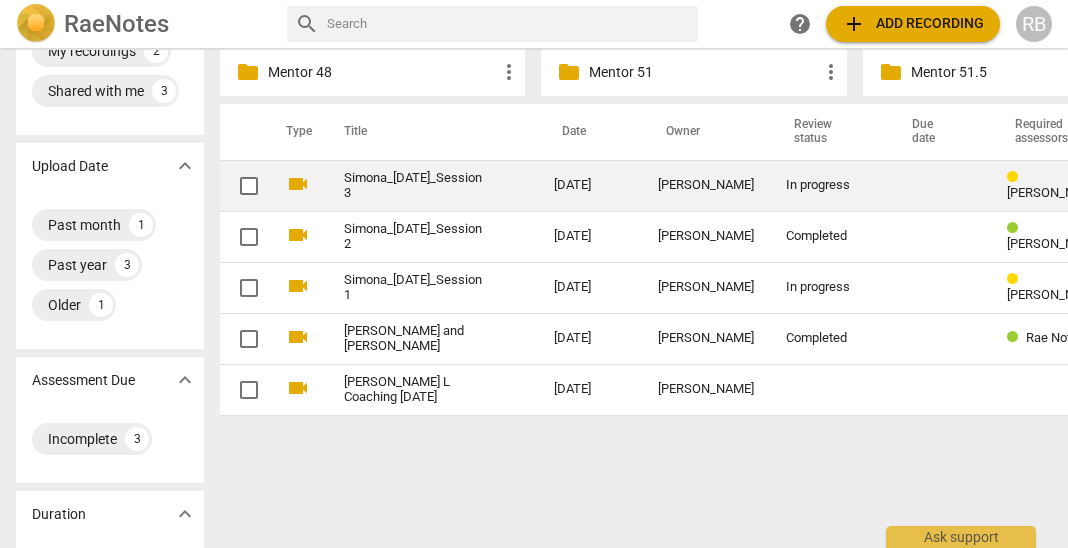 click on "[PERSON_NAME]" at bounding box center [706, 185] 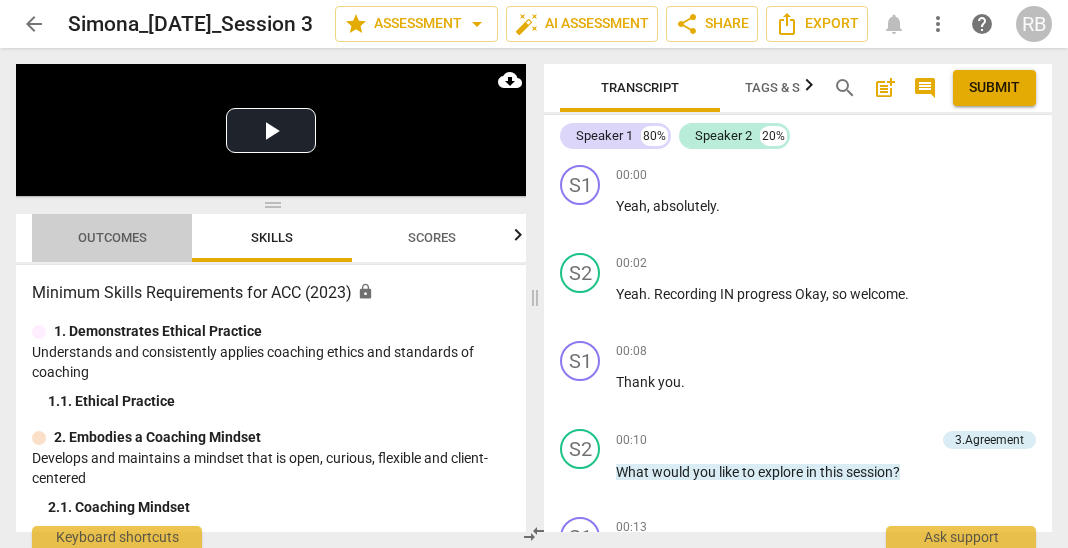 click on "Outcomes" at bounding box center (112, 237) 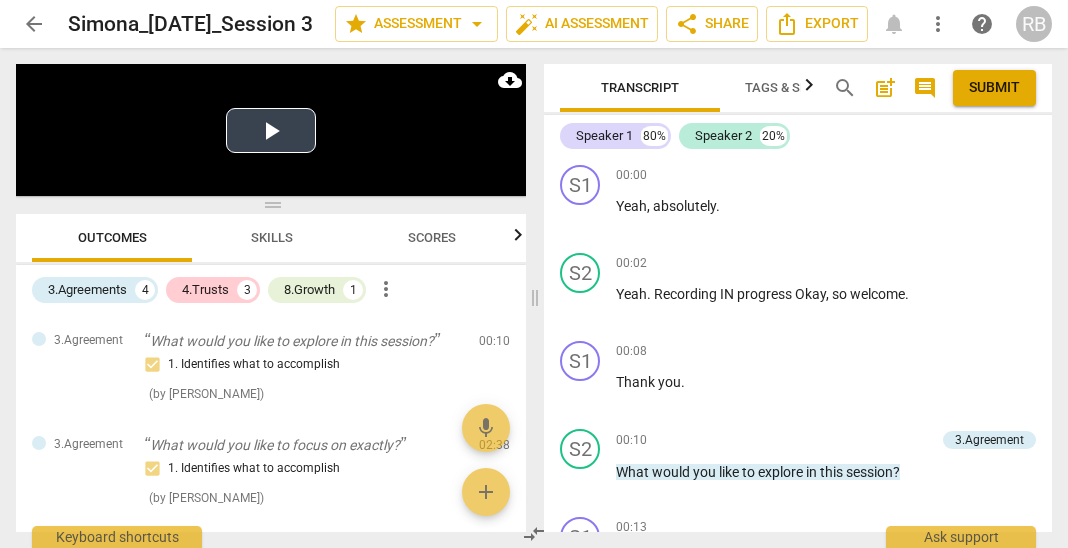 click on "Play Video" at bounding box center [271, 130] 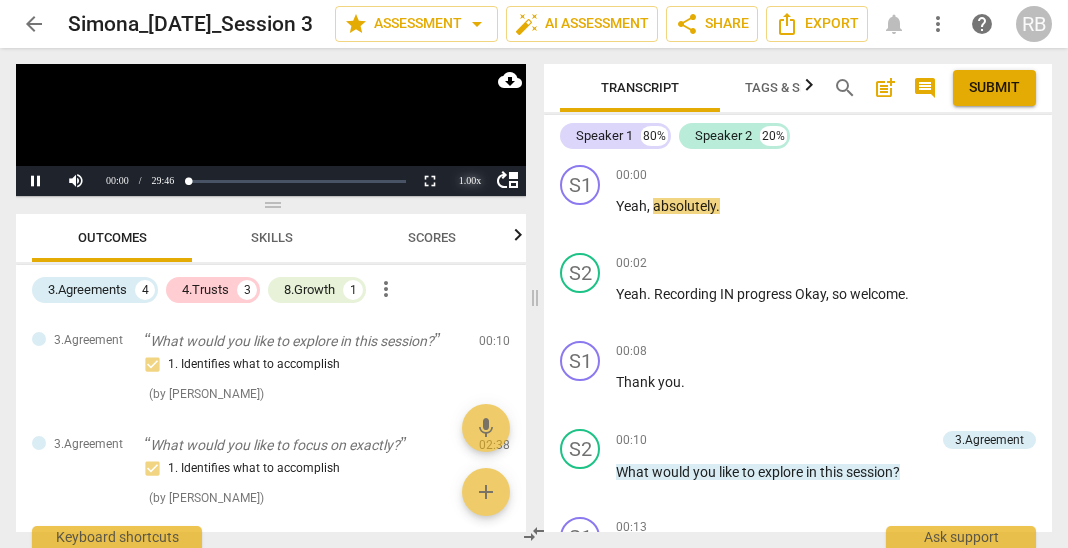 click on "1.00 x" at bounding box center (470, 181) 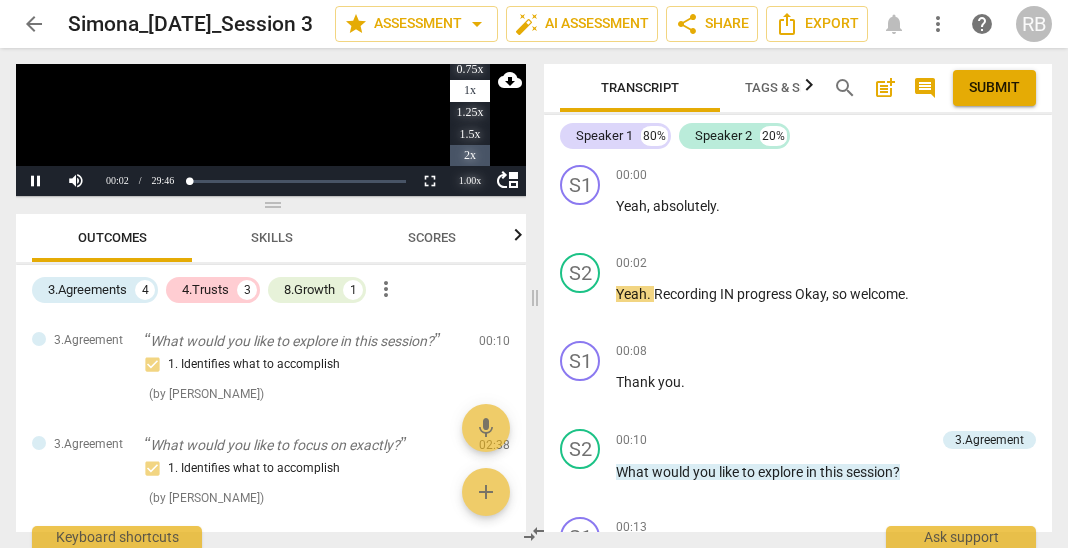 click on "2x" at bounding box center [470, 156] 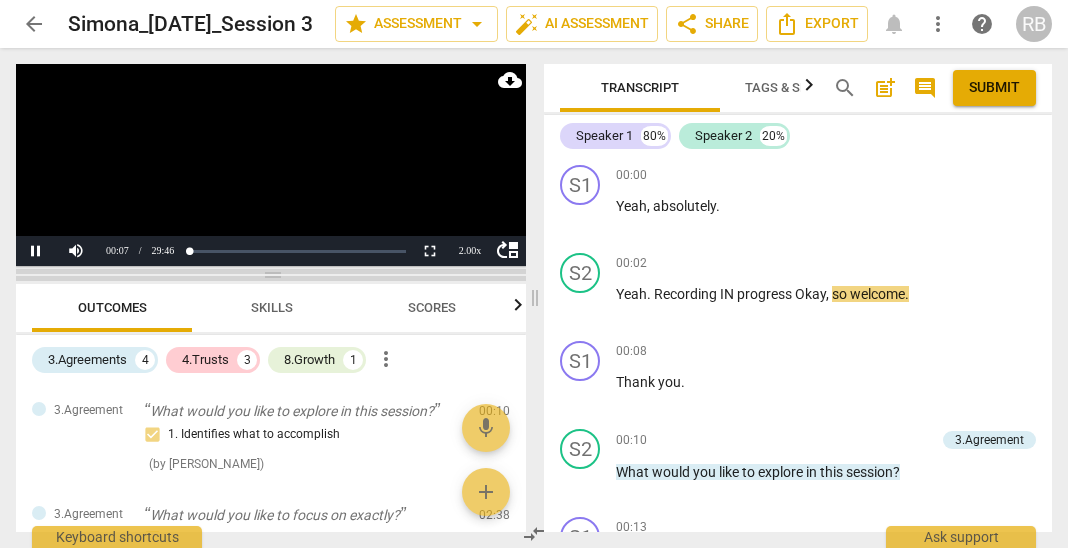drag, startPoint x: 271, startPoint y: 204, endPoint x: 273, endPoint y: 274, distance: 70.028564 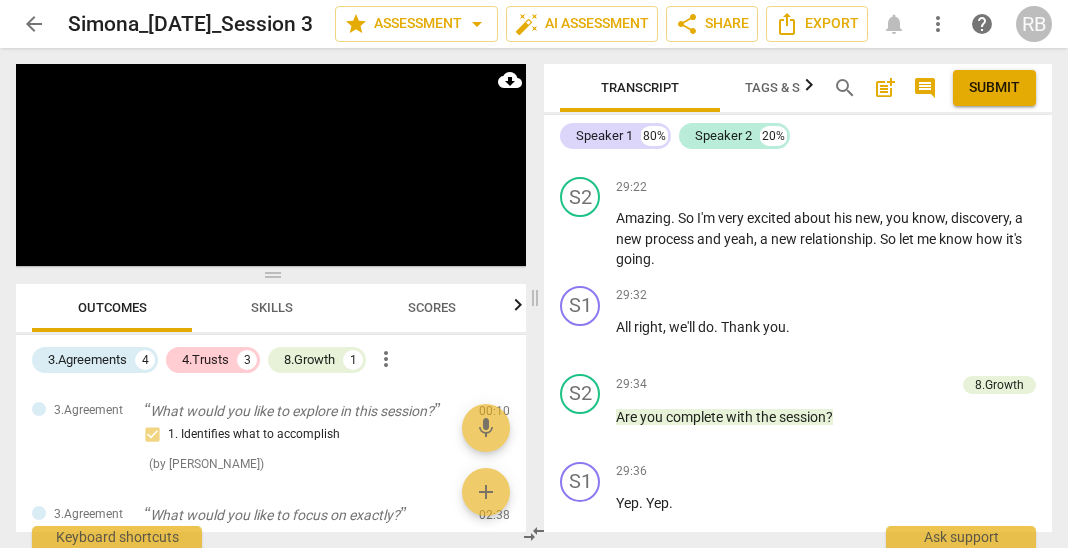 scroll, scrollTop: 11637, scrollLeft: 0, axis: vertical 